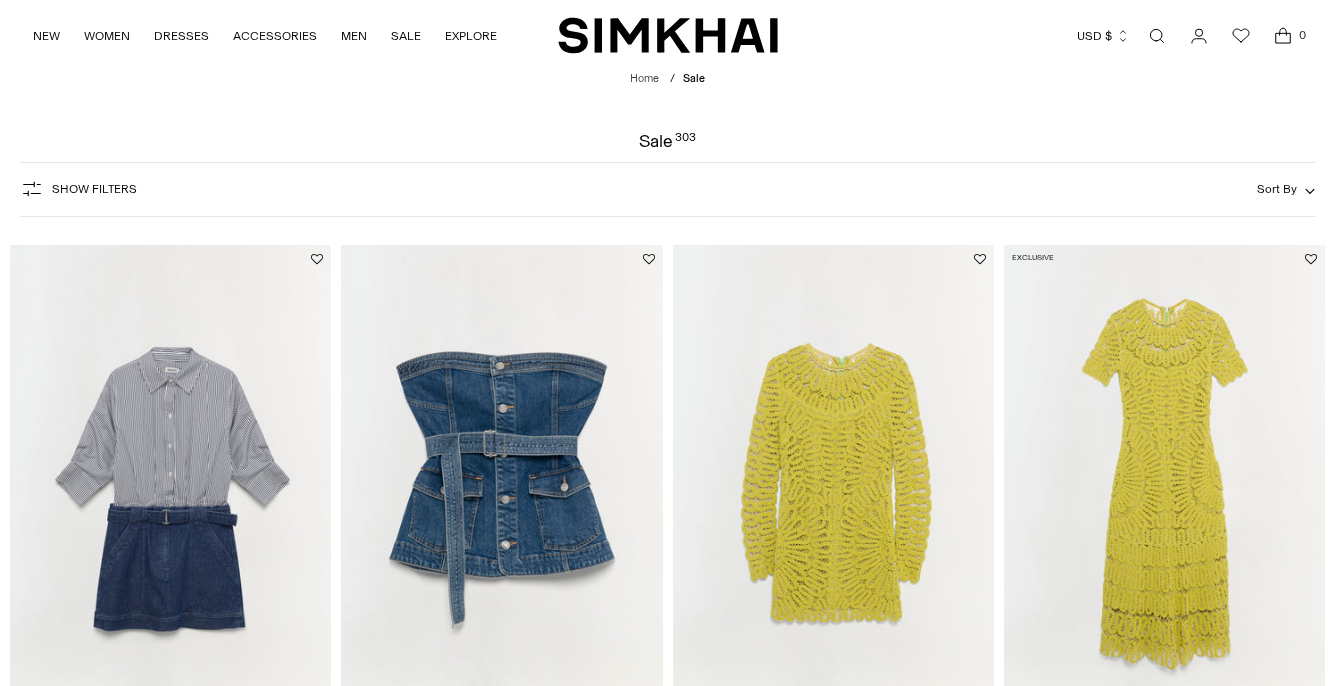 scroll, scrollTop: 0, scrollLeft: 0, axis: both 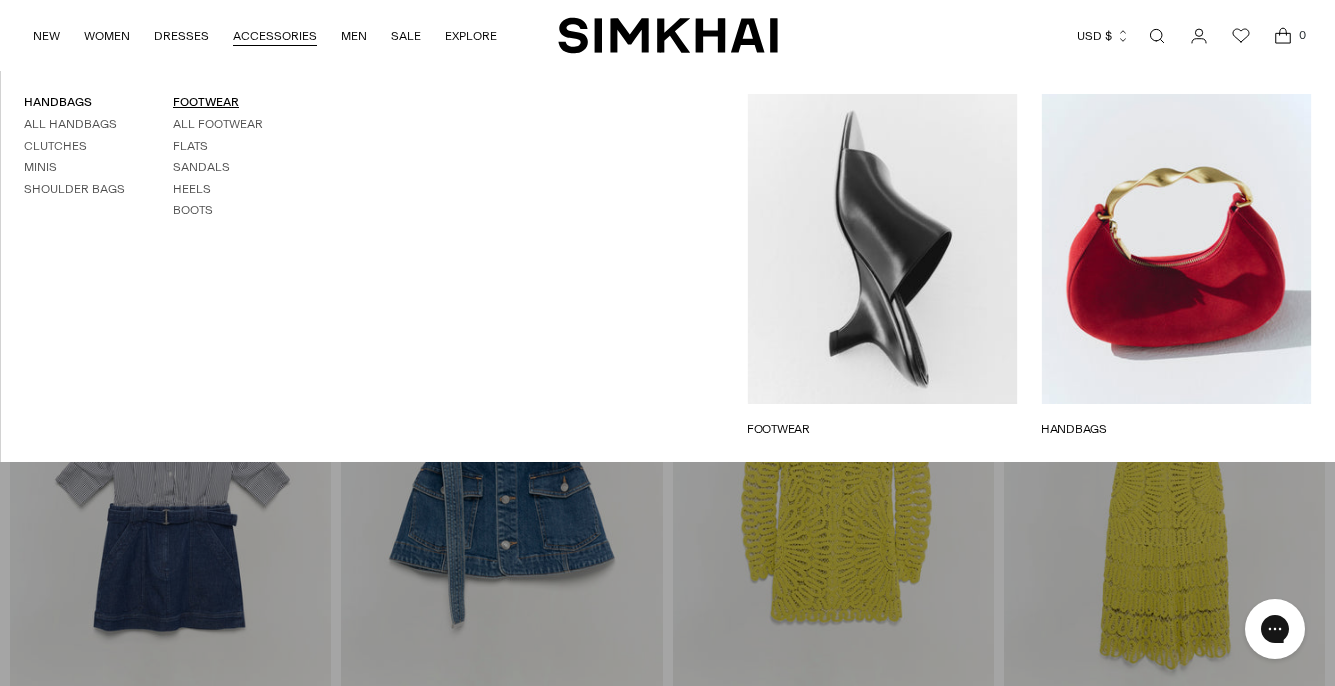 click on "FOOTWEAR" at bounding box center (206, 102) 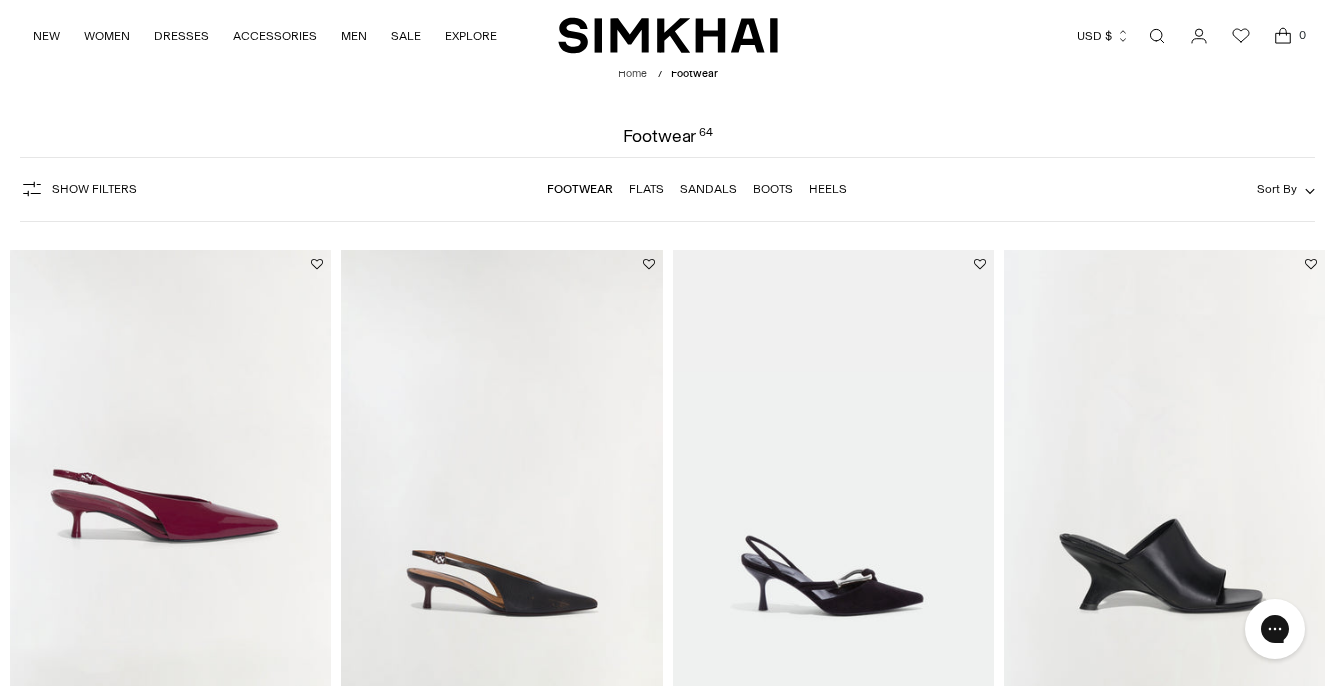 scroll, scrollTop: 249, scrollLeft: 0, axis: vertical 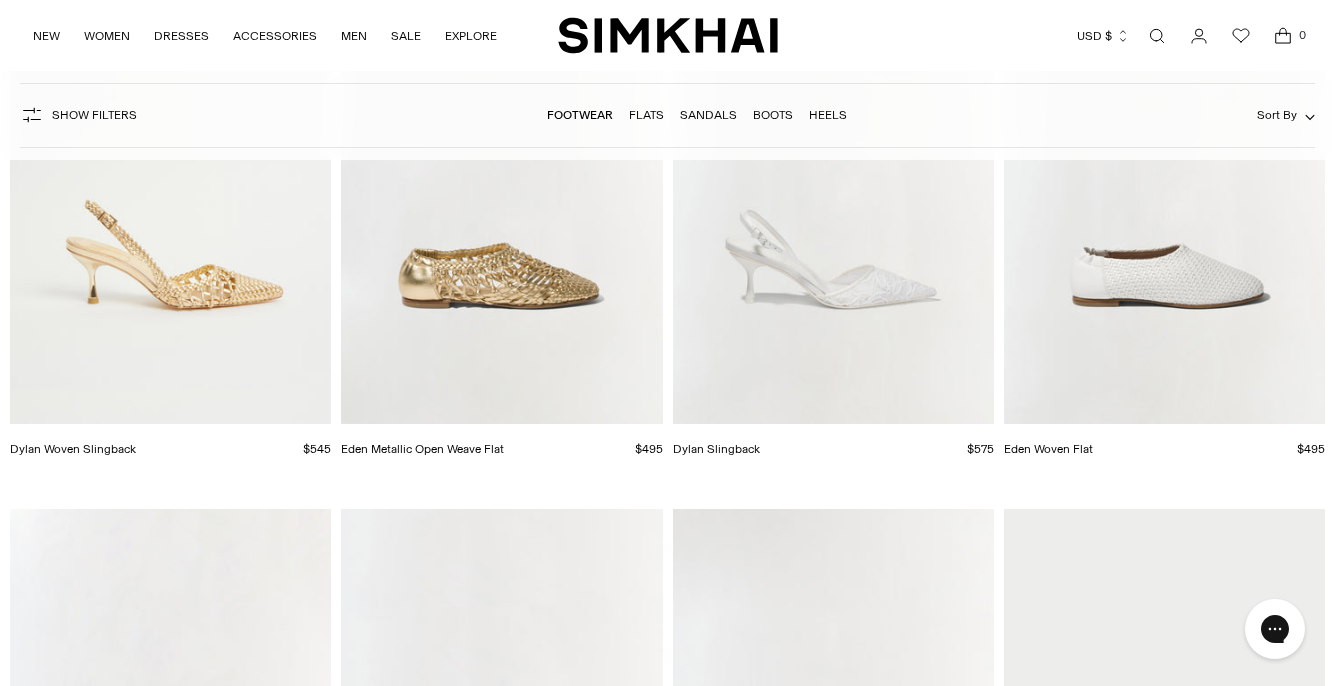 click at bounding box center [0, 0] 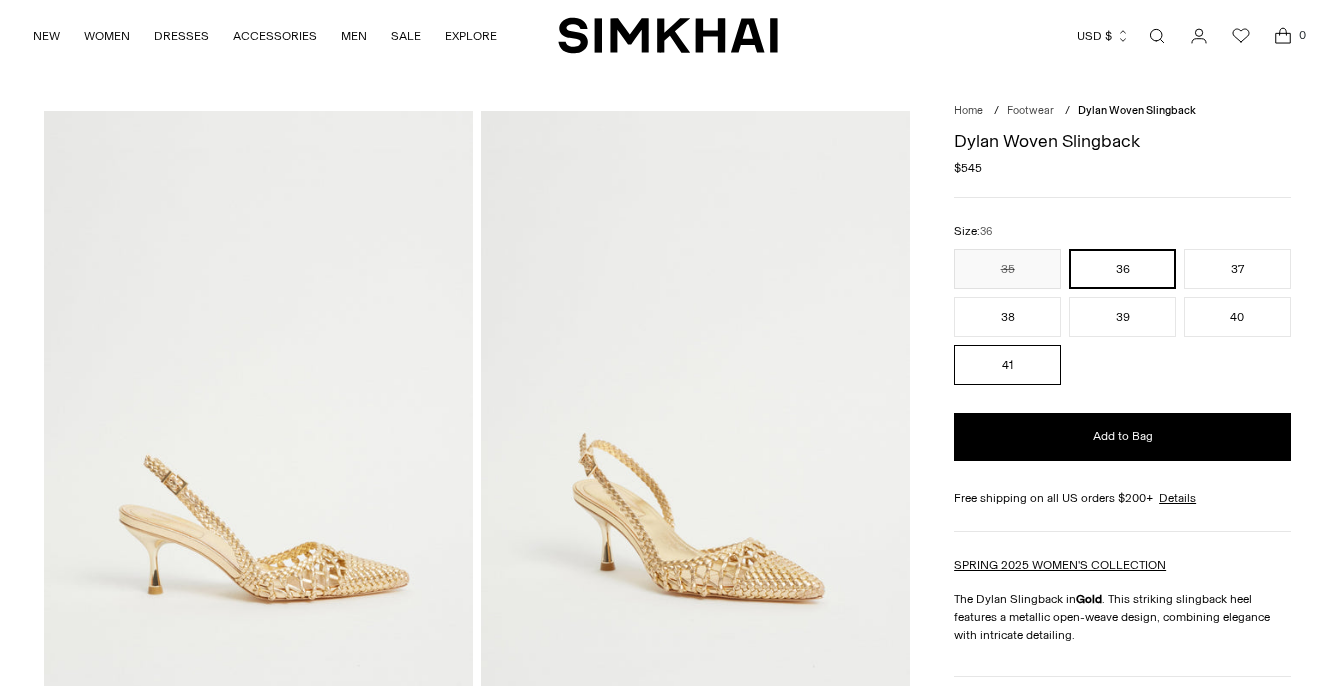 scroll, scrollTop: 0, scrollLeft: 0, axis: both 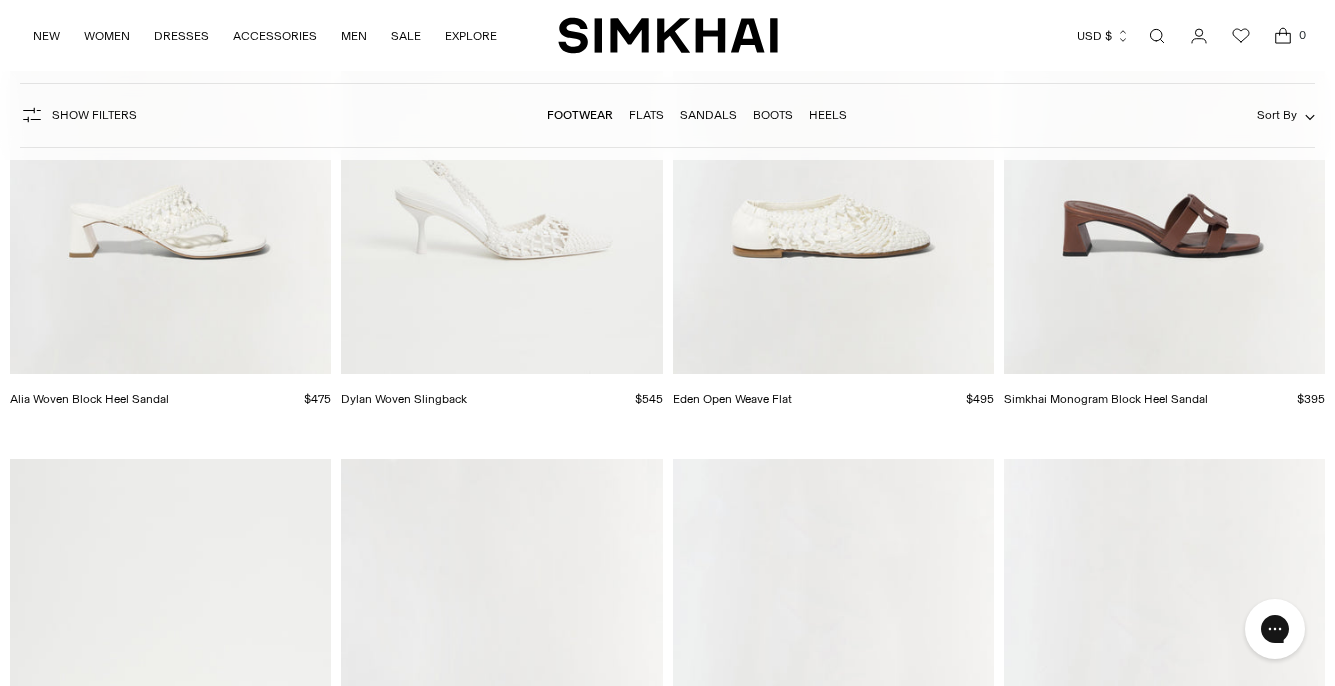 click at bounding box center [0, 0] 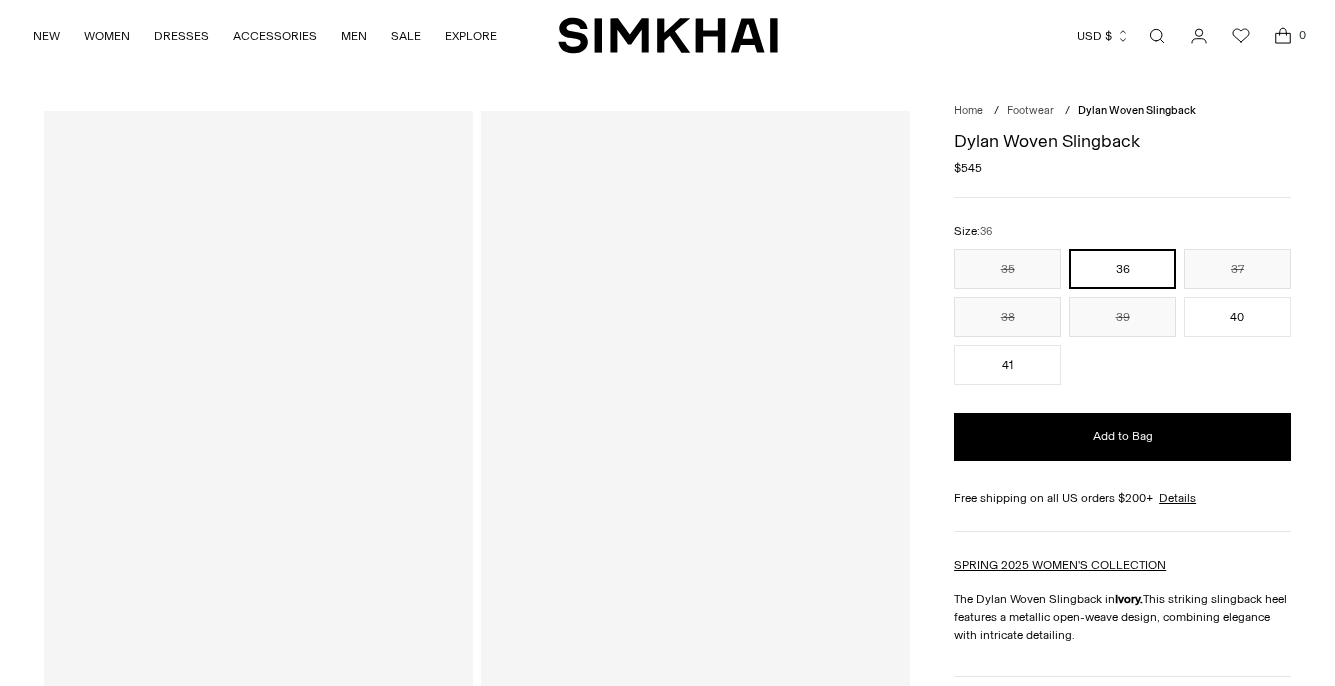 scroll, scrollTop: 0, scrollLeft: 0, axis: both 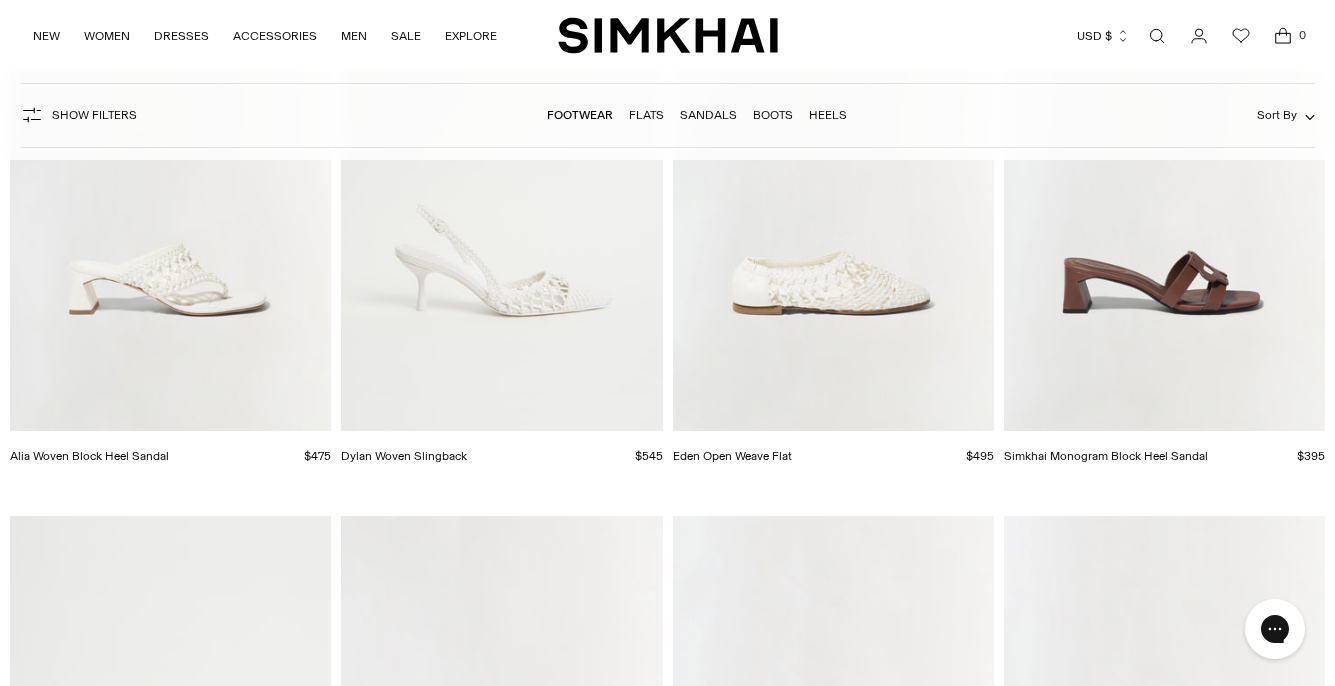 click at bounding box center [0, 0] 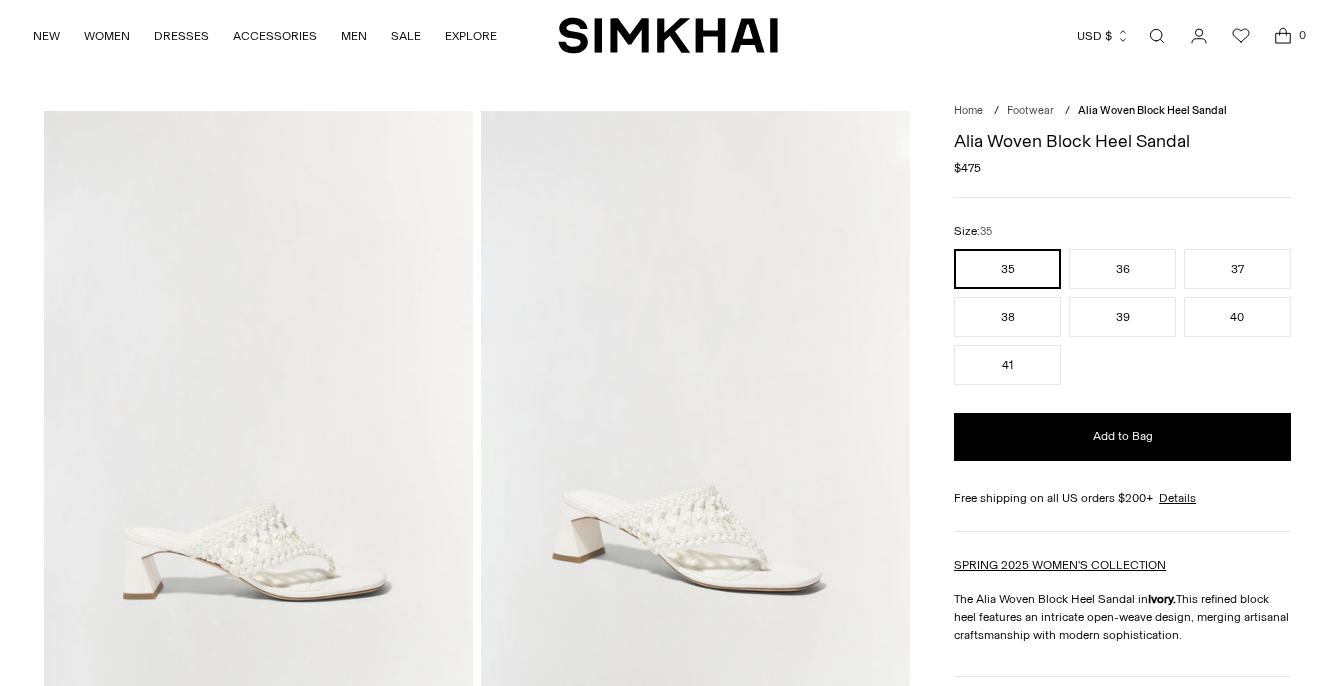 scroll, scrollTop: 0, scrollLeft: 0, axis: both 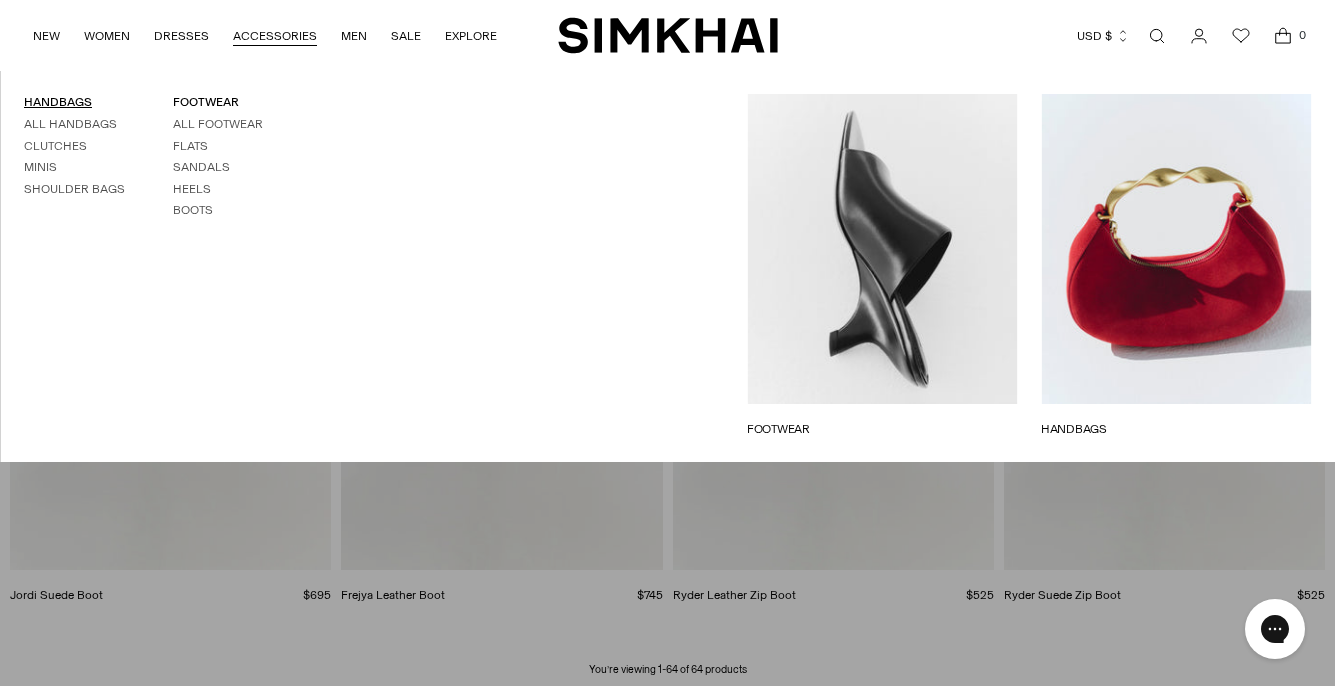 click on "HANDBAGS" at bounding box center (58, 102) 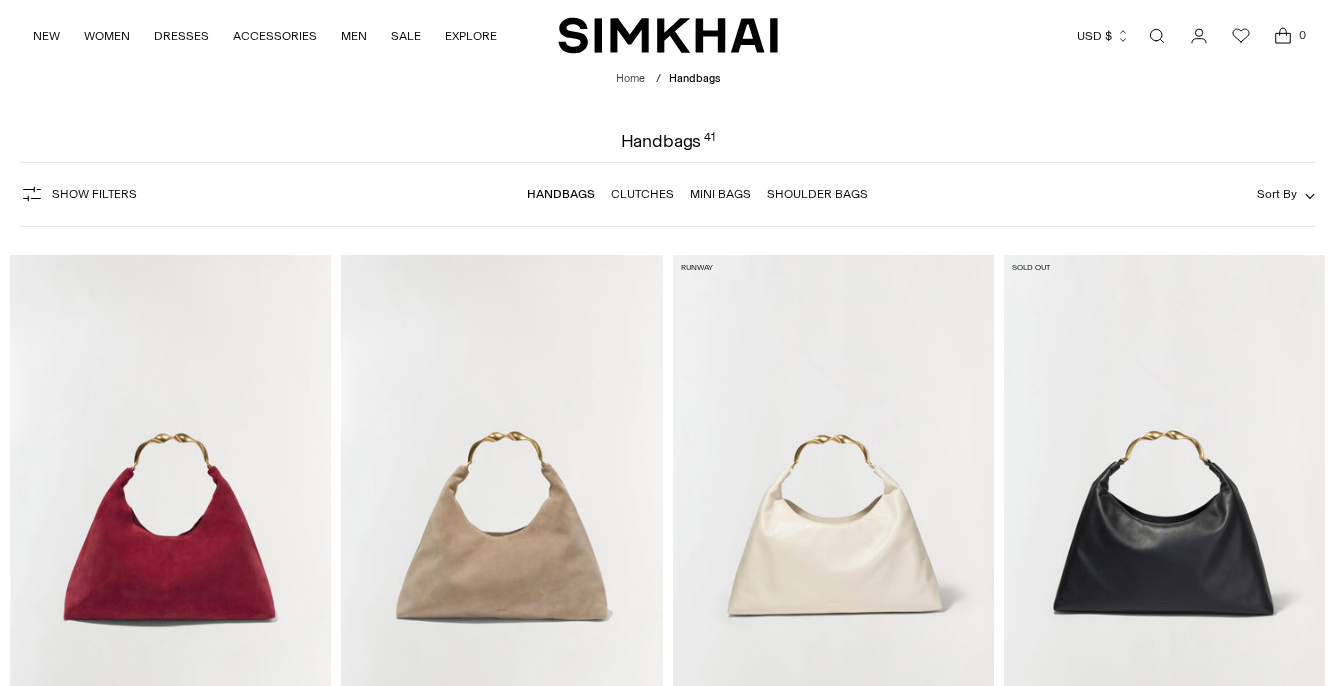 scroll, scrollTop: 0, scrollLeft: 0, axis: both 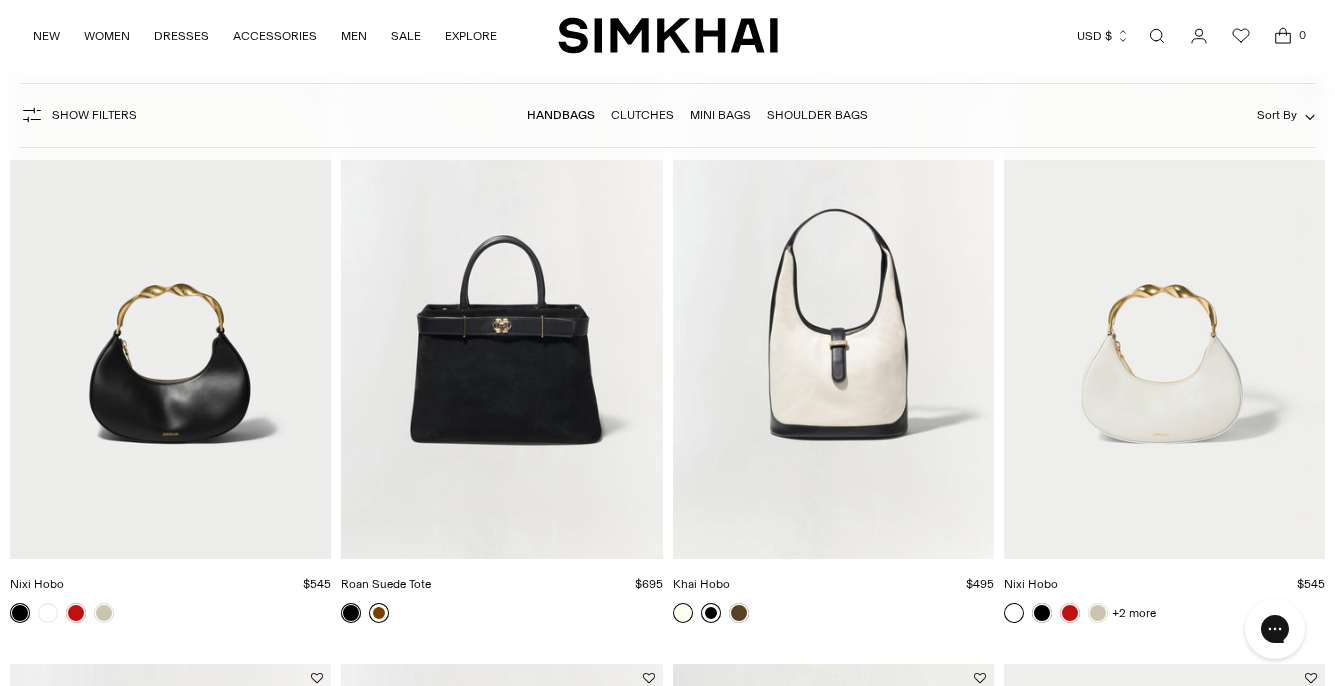 click at bounding box center [0, 0] 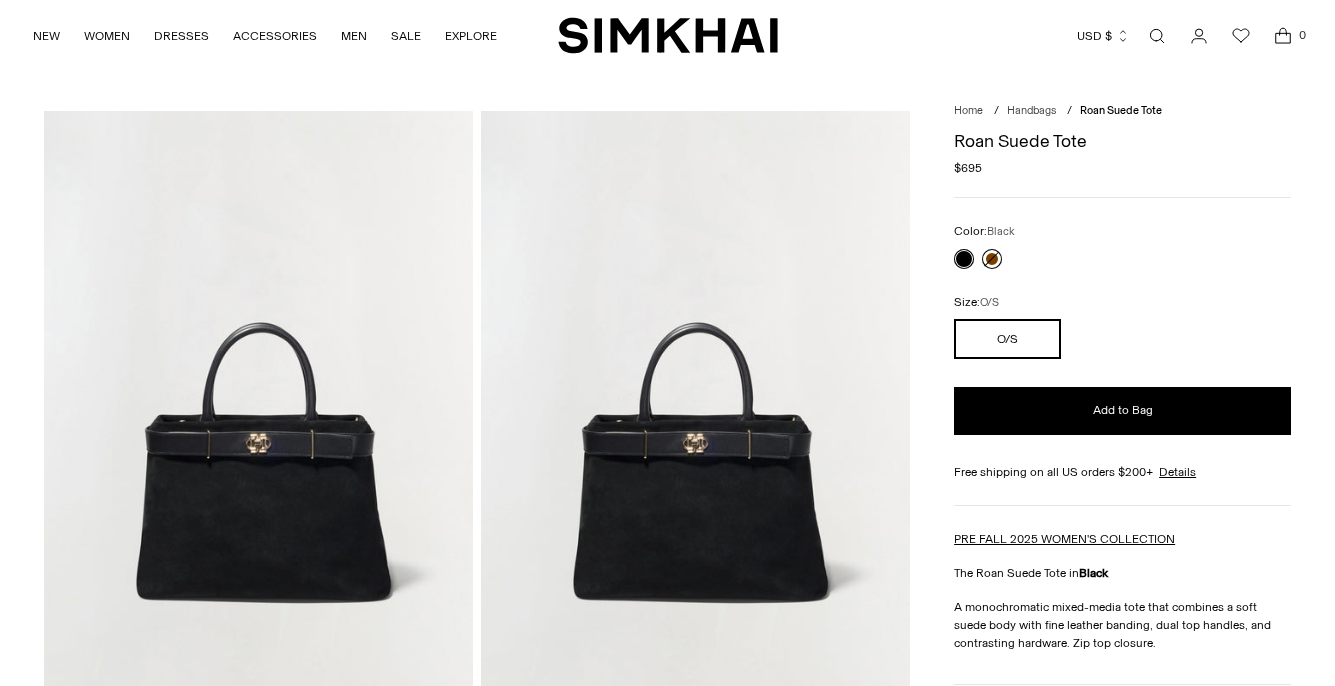 scroll, scrollTop: 0, scrollLeft: 0, axis: both 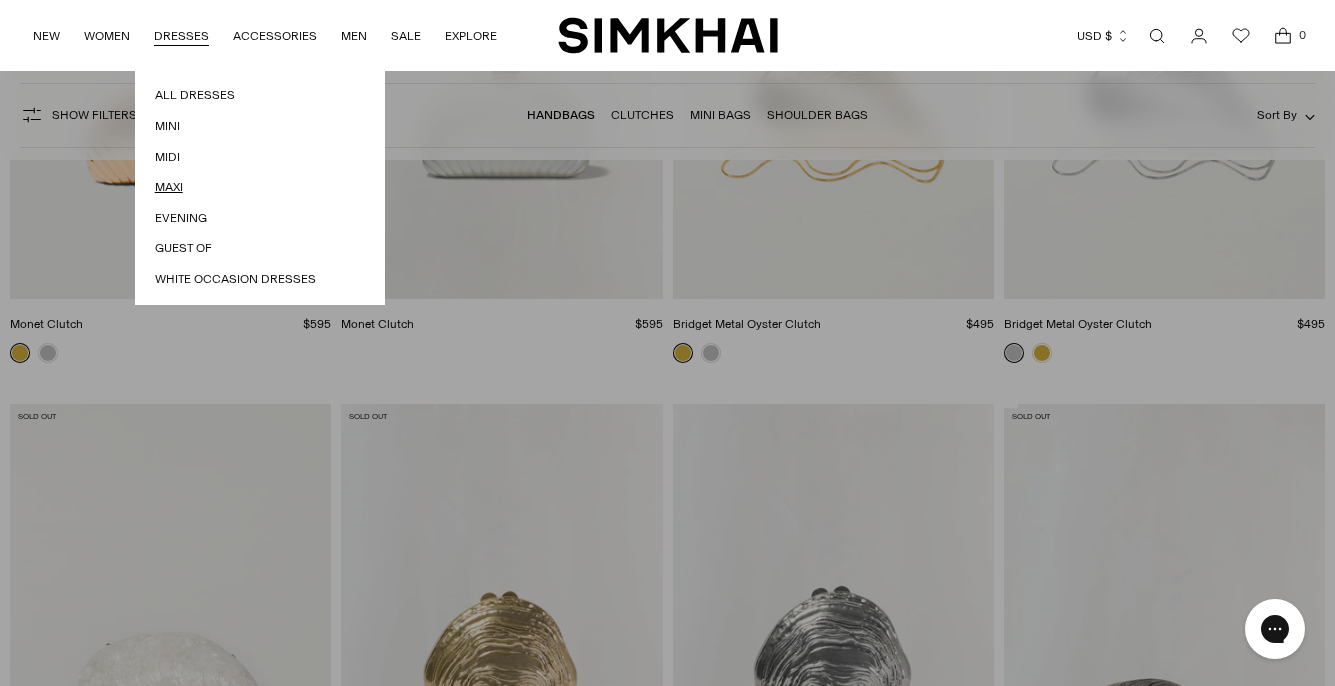 click on "Maxi" at bounding box center [260, 187] 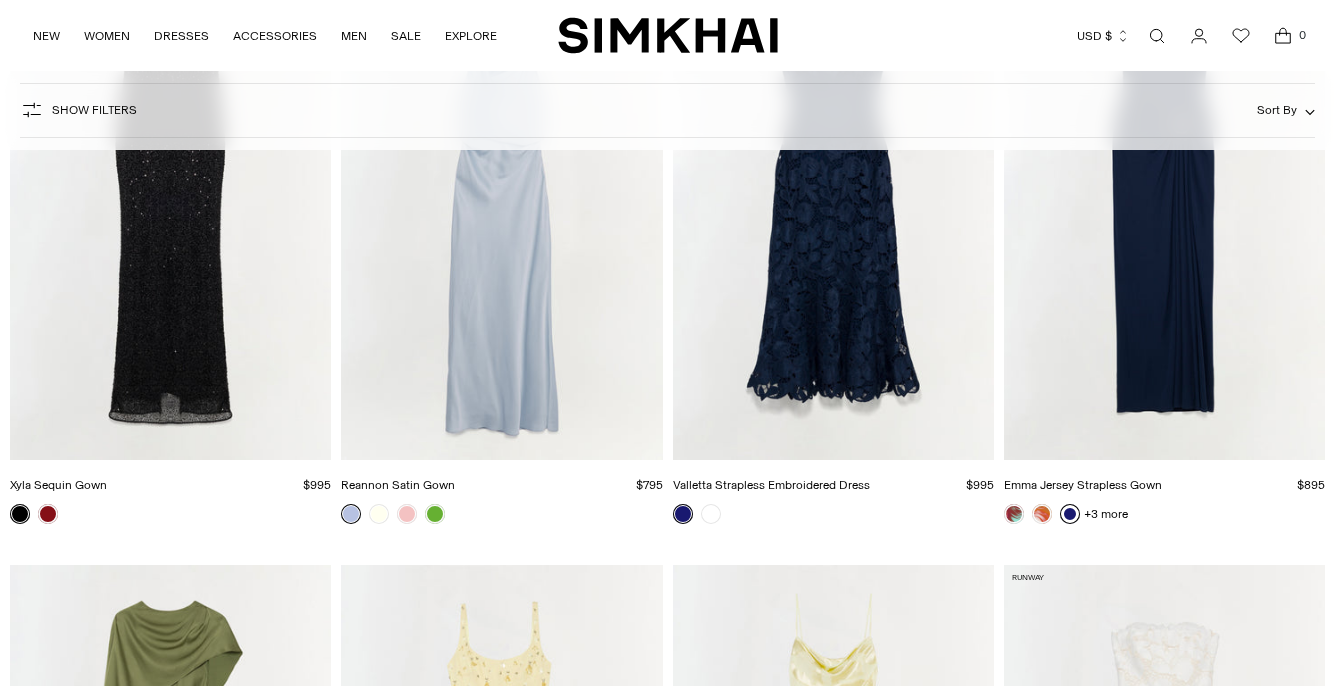 scroll, scrollTop: 267, scrollLeft: 0, axis: vertical 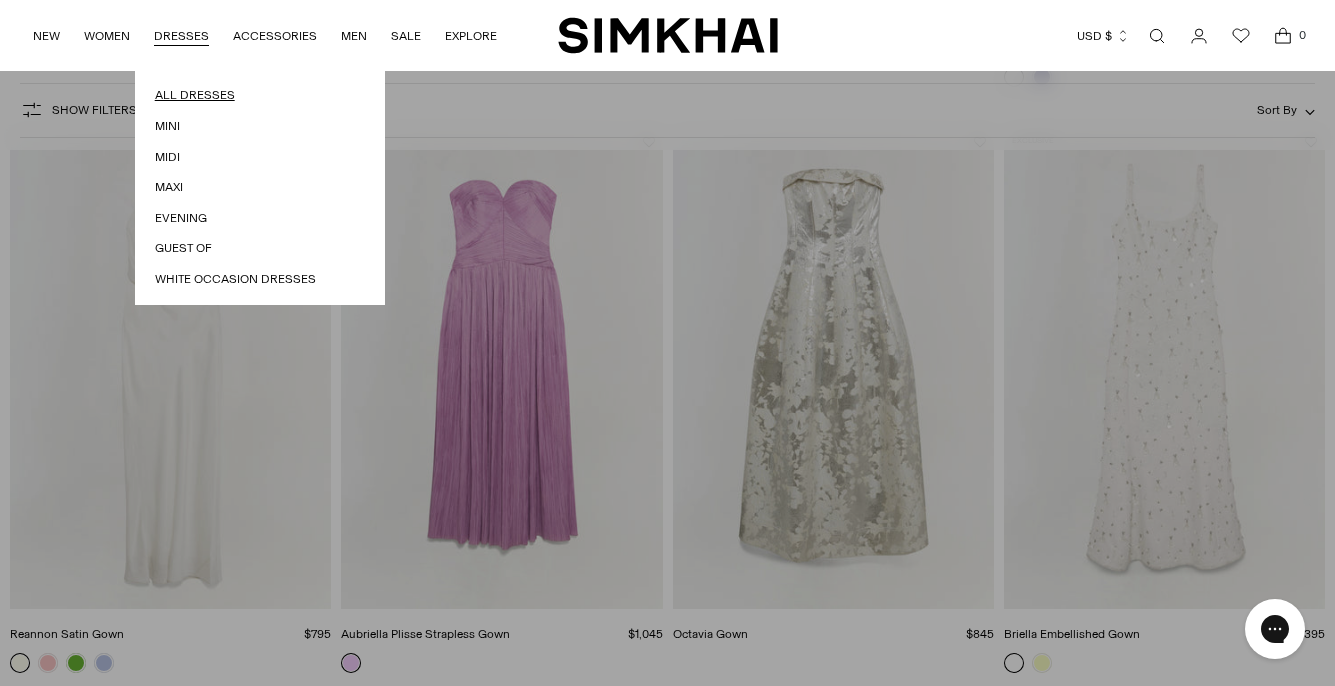 click on "All Dresses" at bounding box center (260, 95) 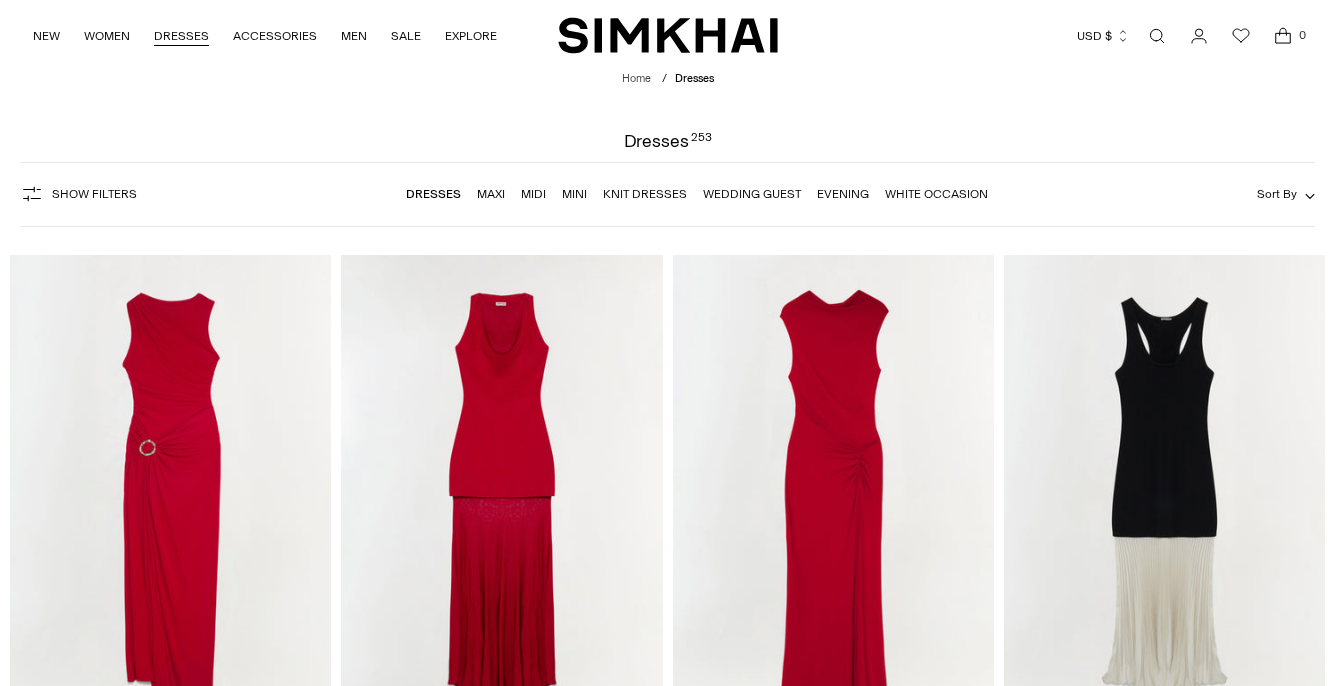 scroll, scrollTop: 0, scrollLeft: 0, axis: both 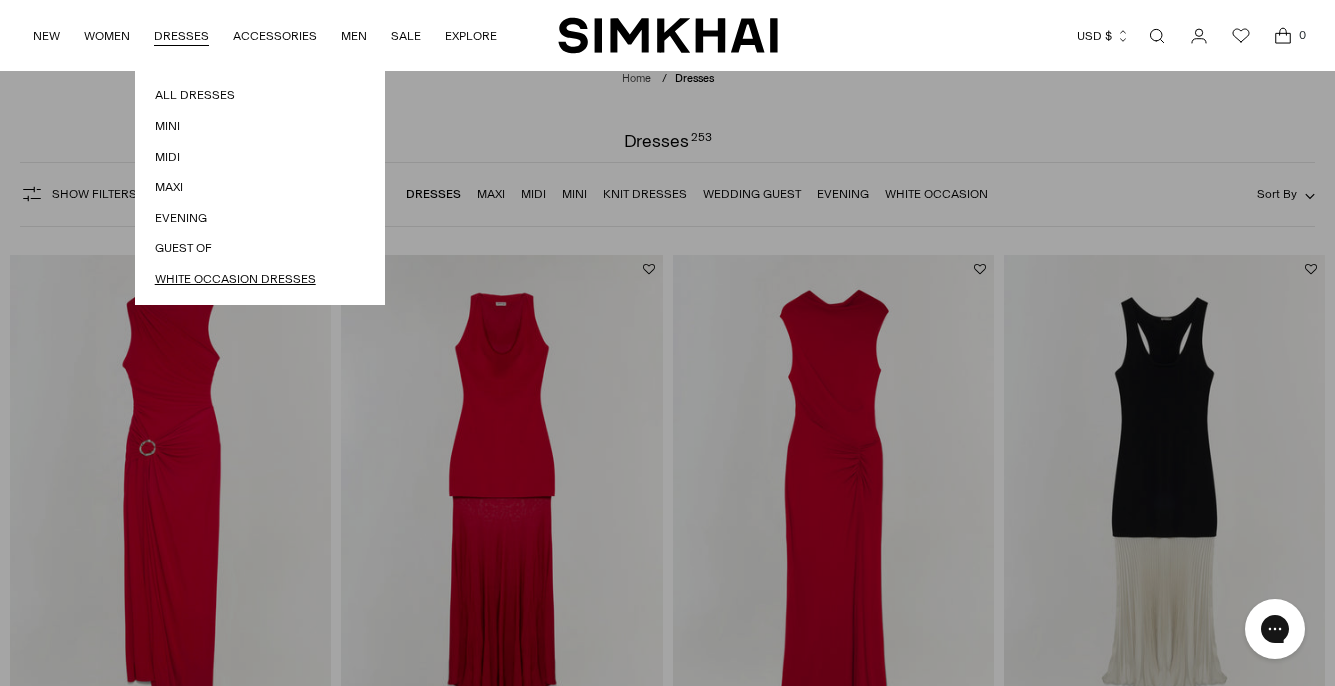 click on "White Occasion Dresses" at bounding box center [260, 279] 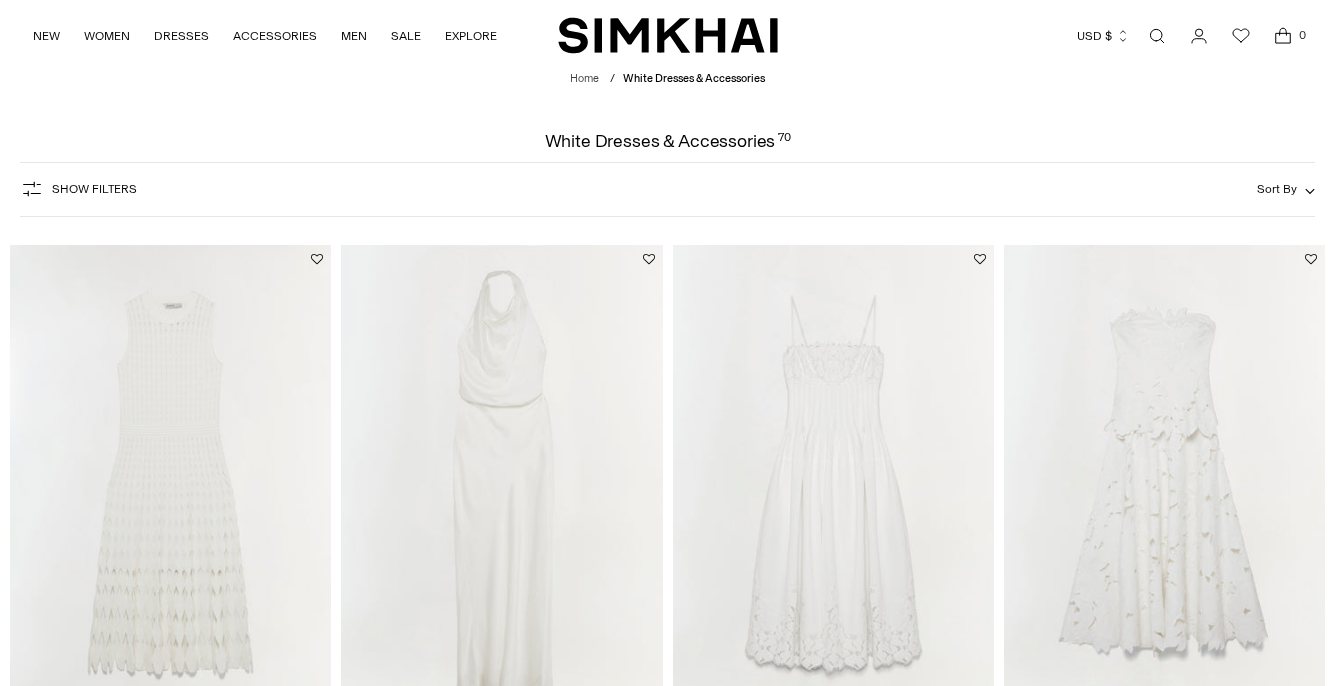 scroll, scrollTop: 0, scrollLeft: 0, axis: both 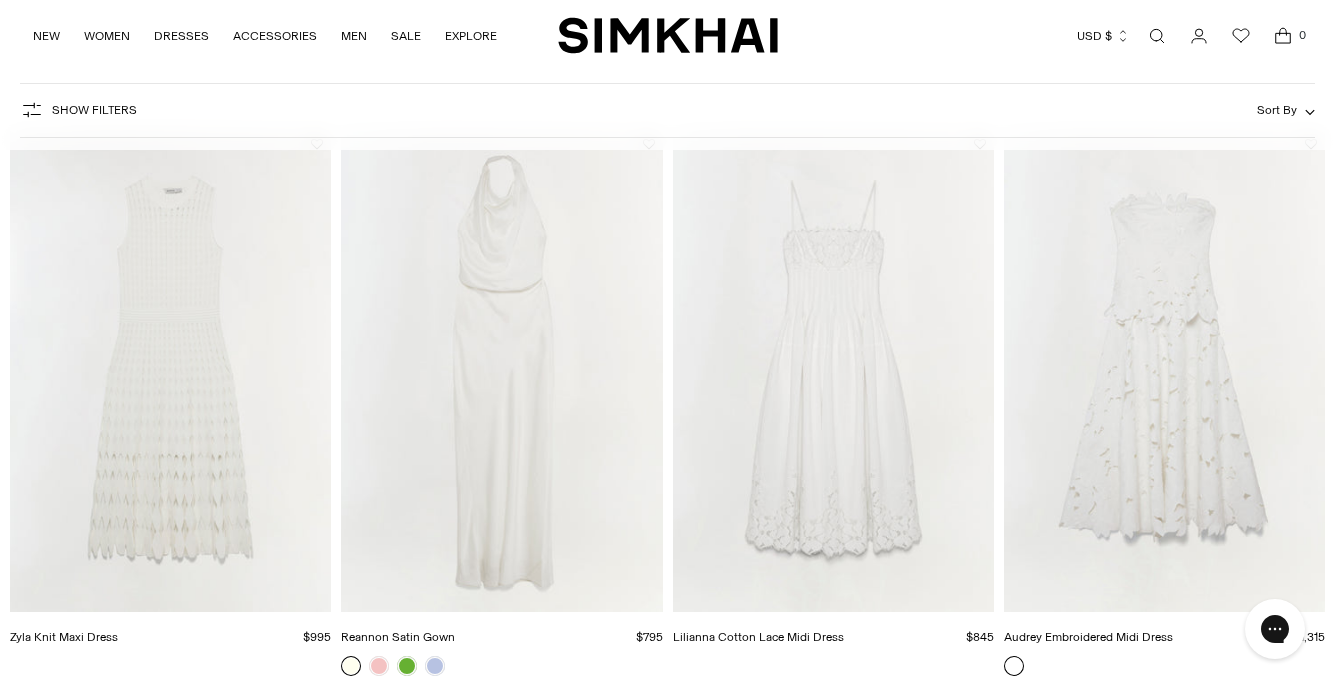 click at bounding box center (0, 0) 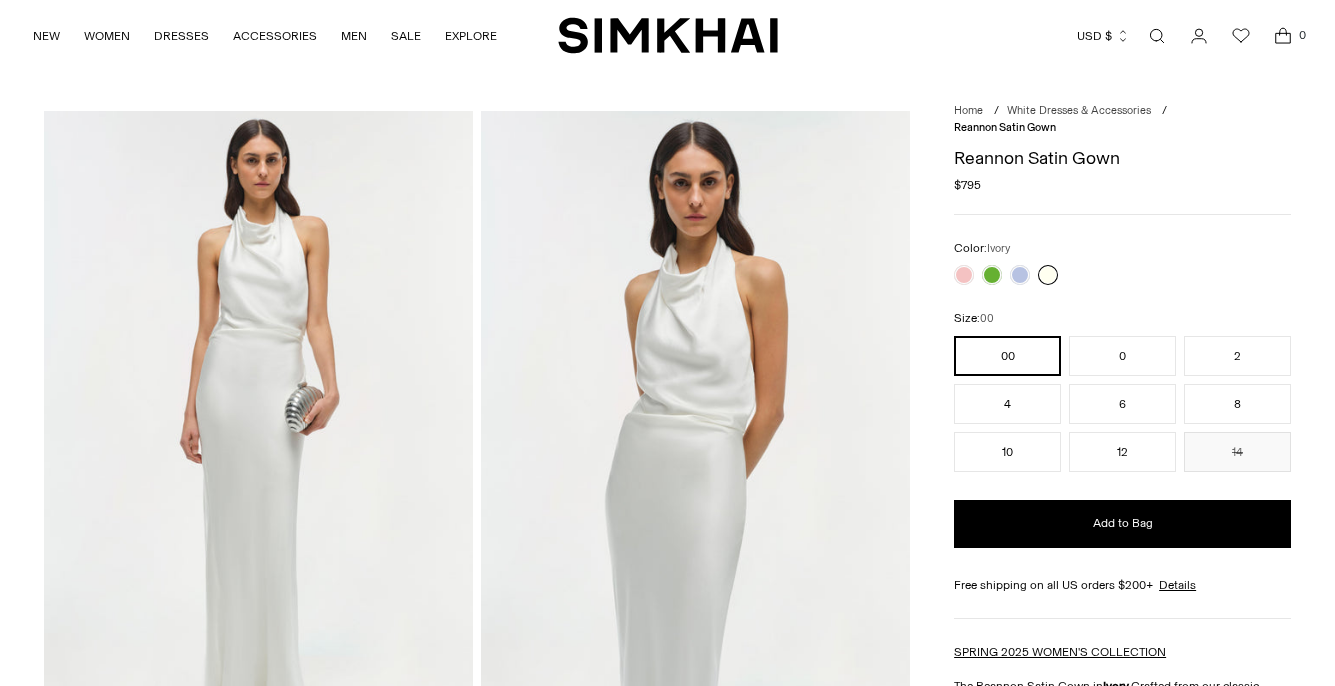 scroll, scrollTop: 0, scrollLeft: 0, axis: both 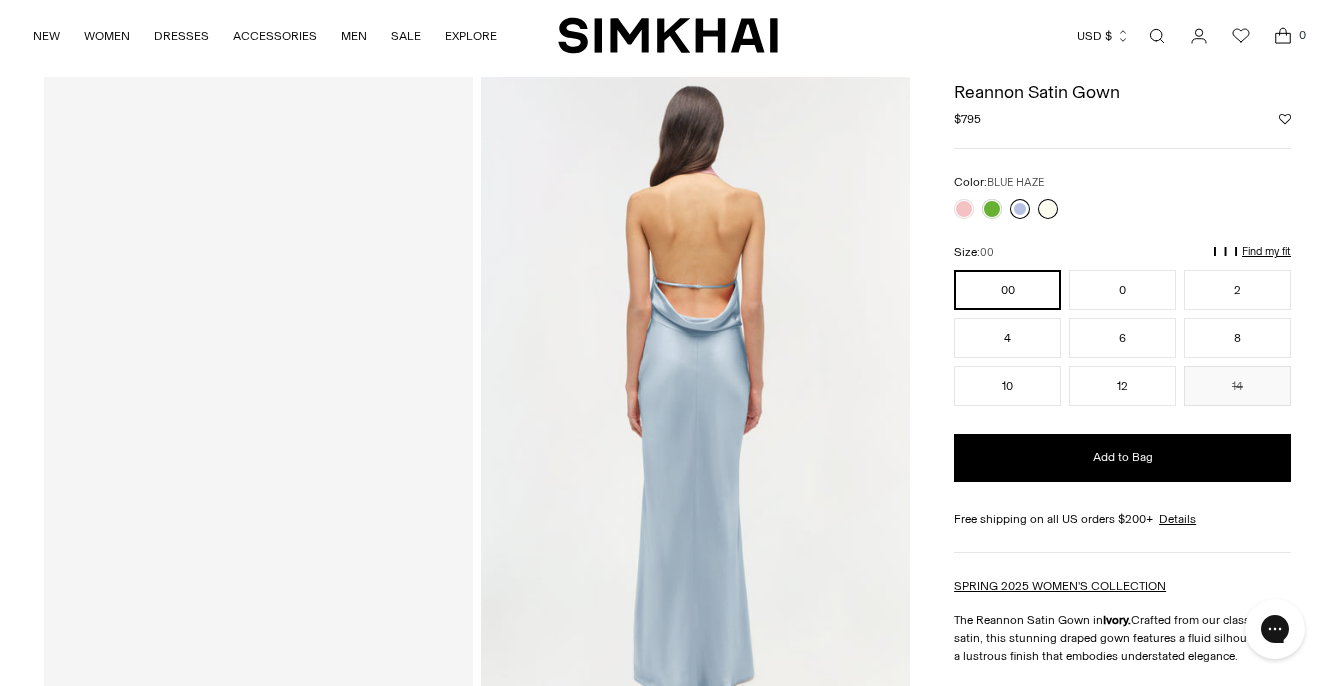 click at bounding box center [1020, 210] 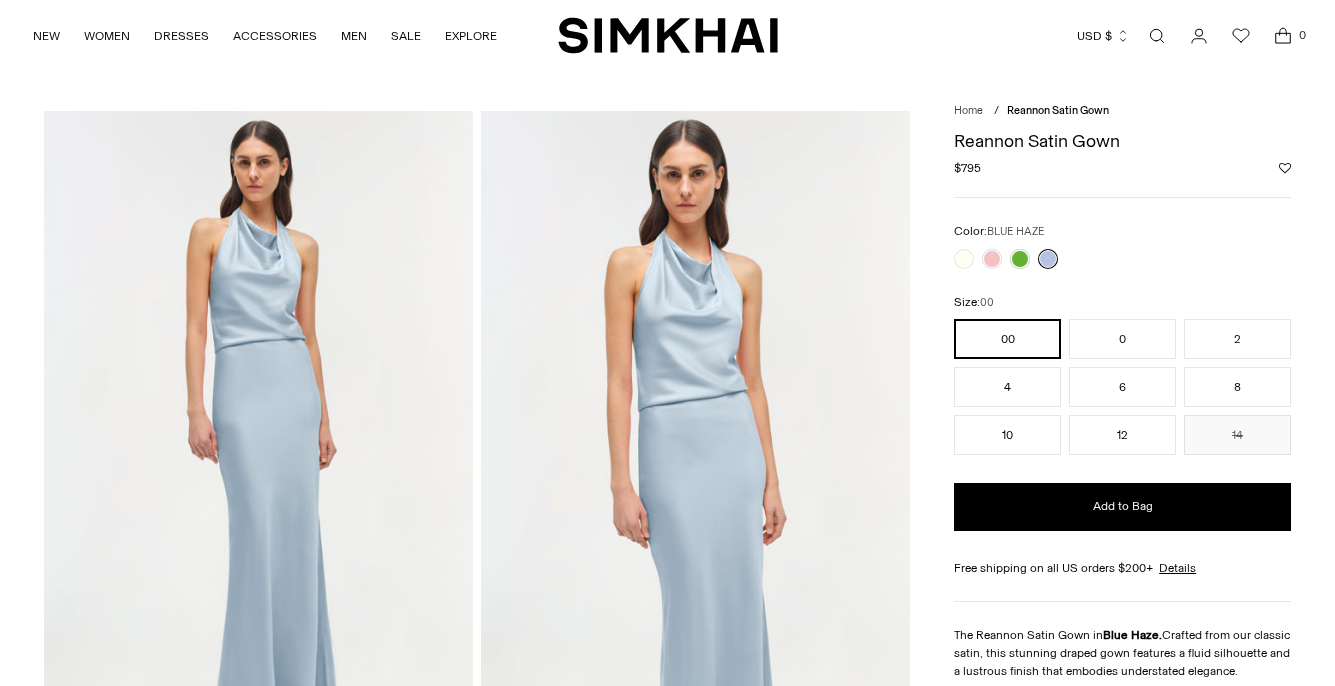 scroll, scrollTop: 0, scrollLeft: 0, axis: both 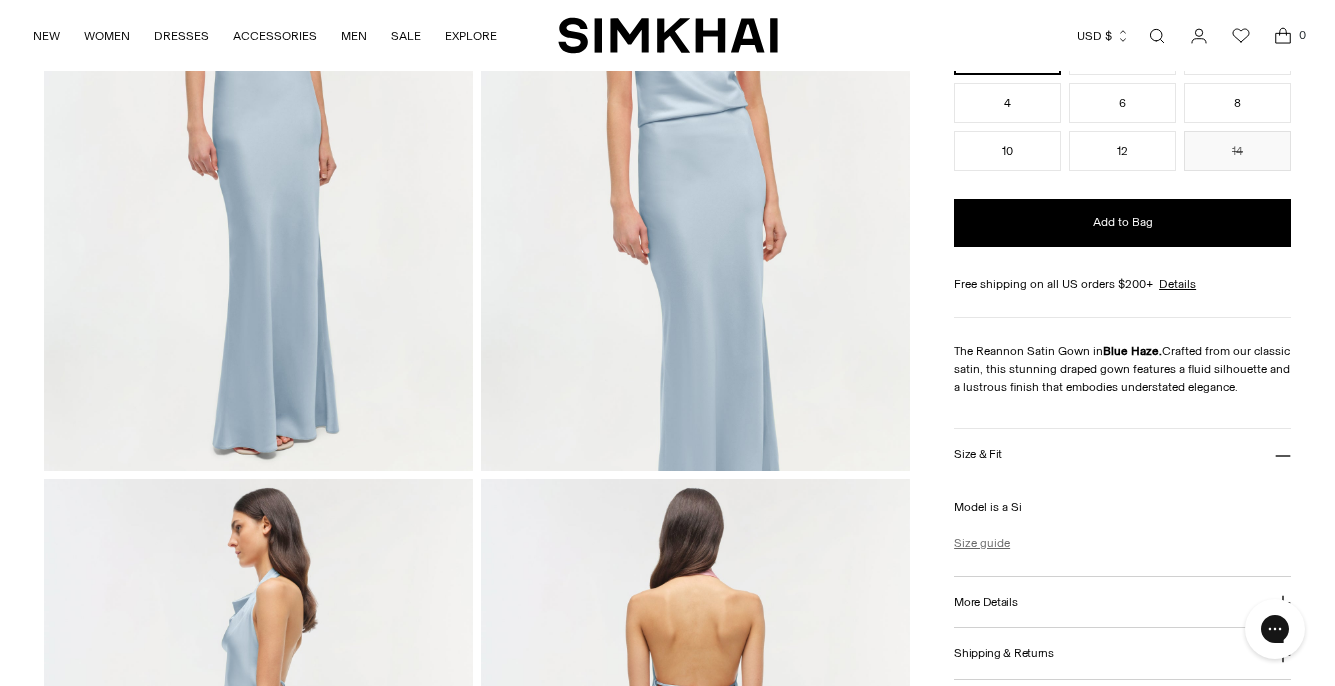 click on "Size guide" at bounding box center [982, 543] 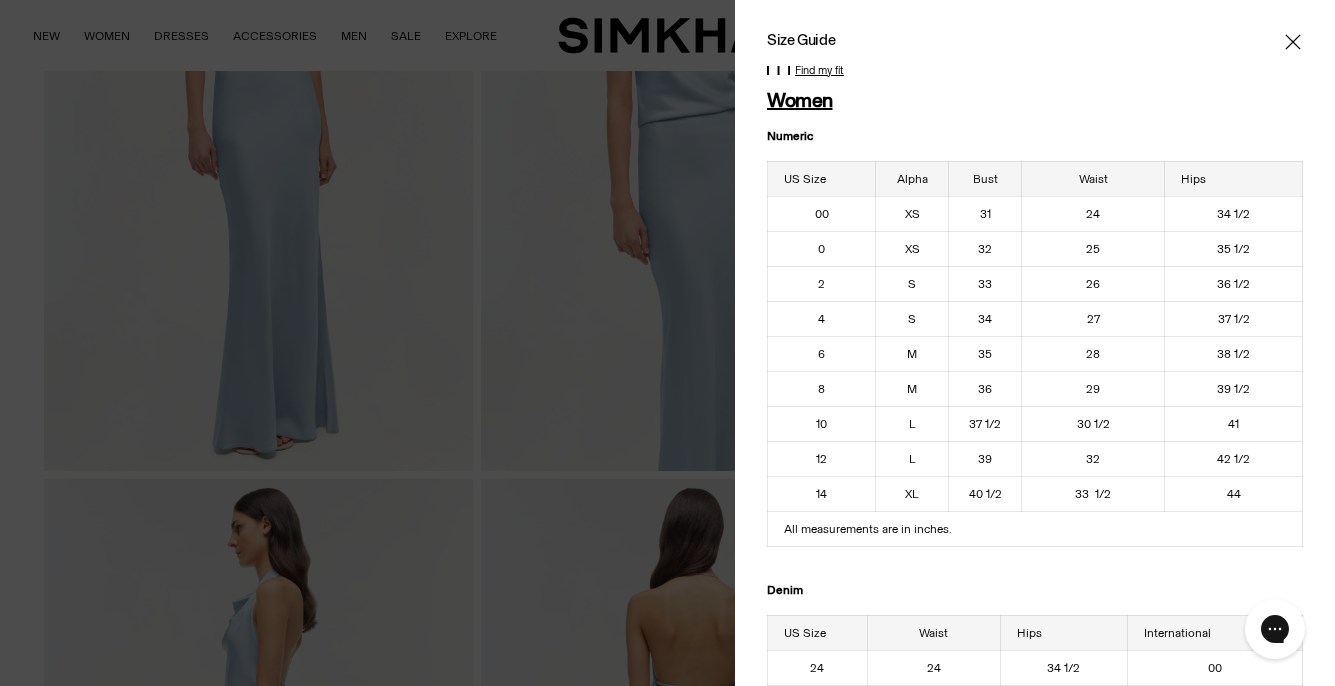 click 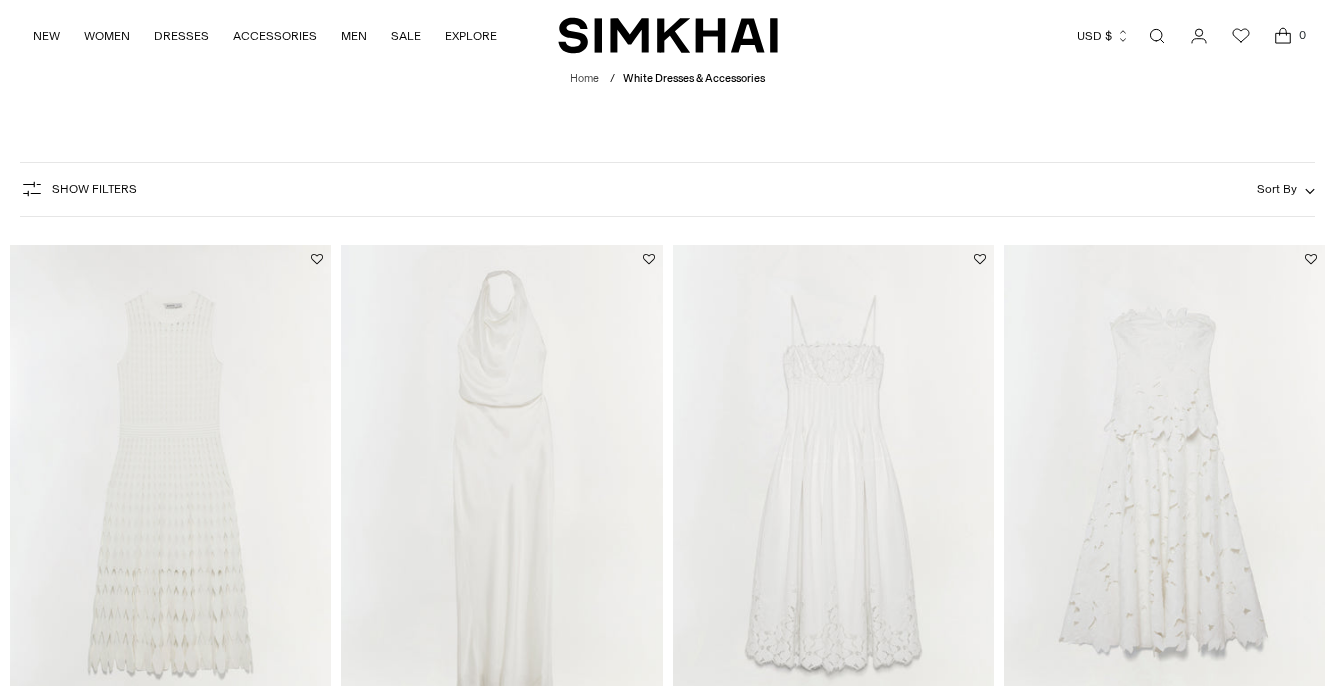scroll, scrollTop: 139, scrollLeft: 0, axis: vertical 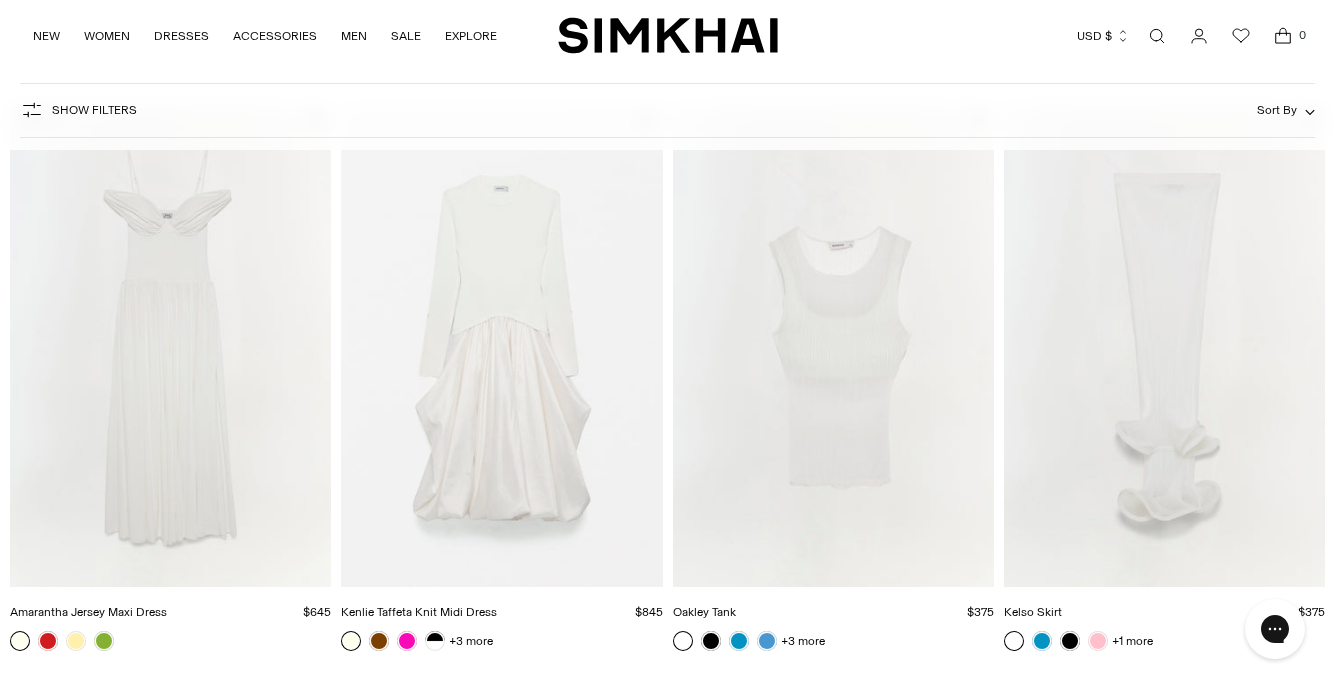 click at bounding box center (0, 0) 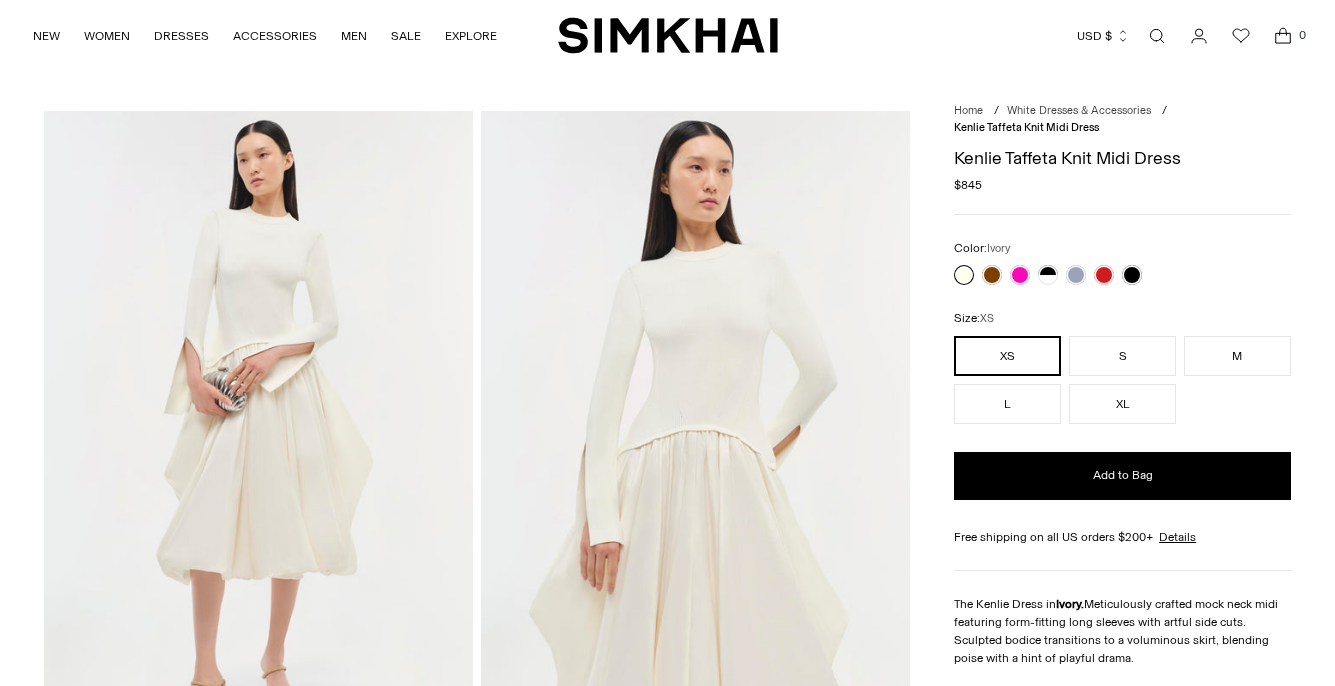 scroll, scrollTop: 0, scrollLeft: 0, axis: both 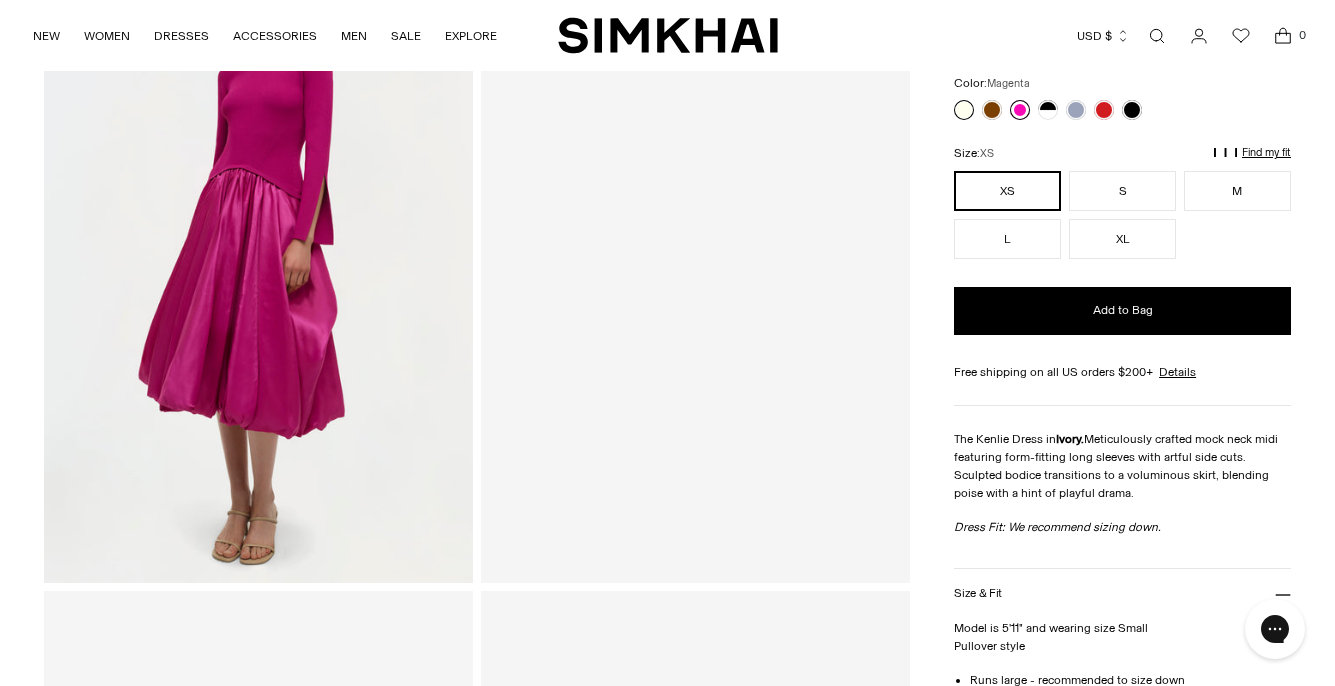 click at bounding box center (1020, 111) 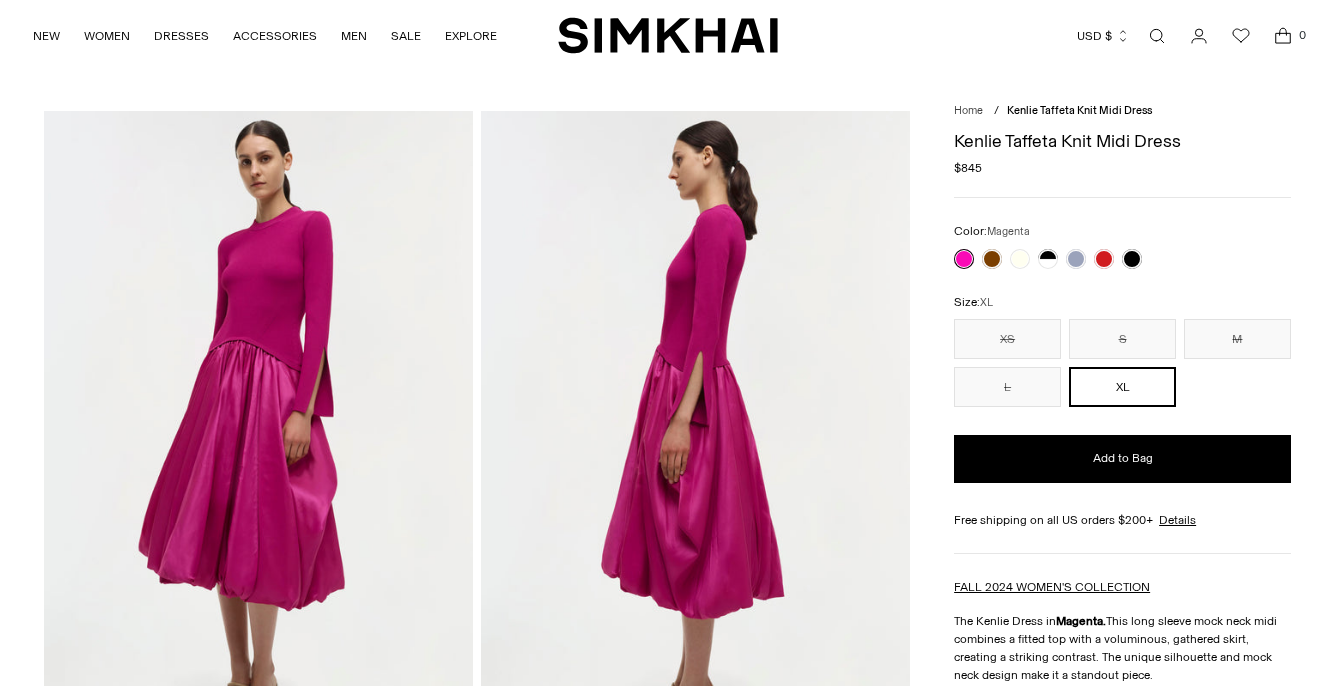 scroll, scrollTop: 0, scrollLeft: 0, axis: both 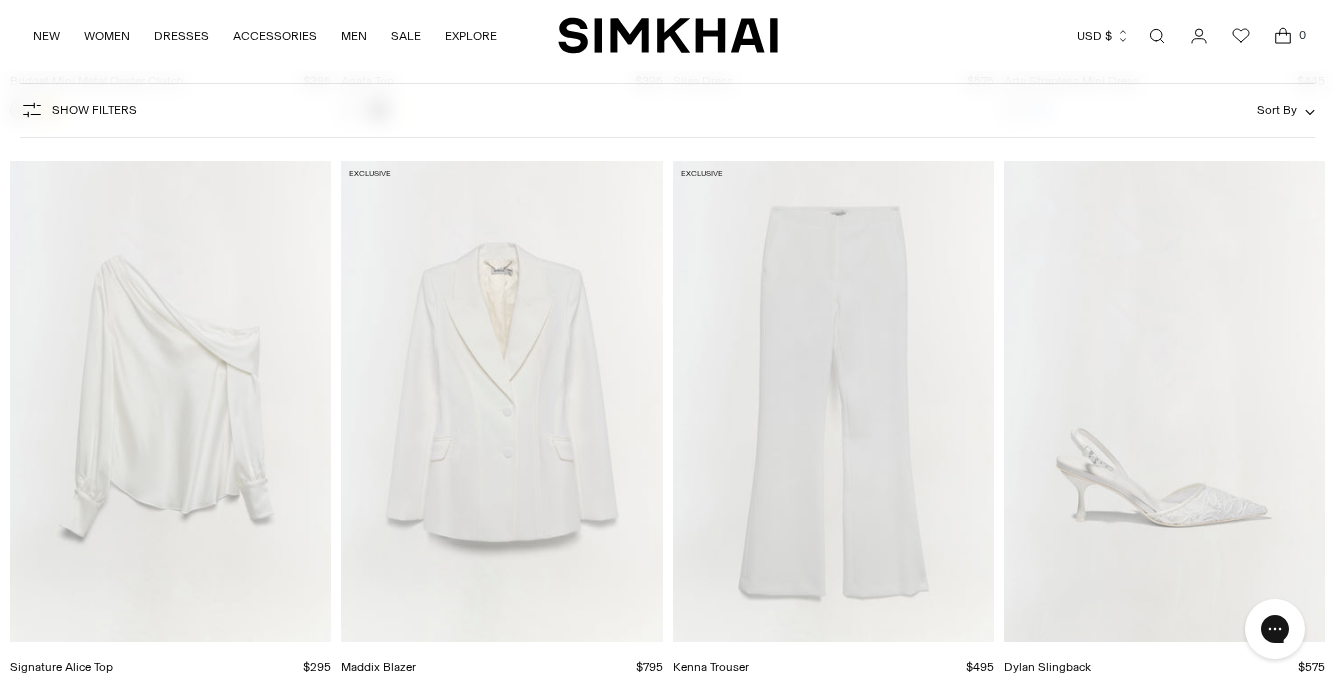 click at bounding box center [0, 0] 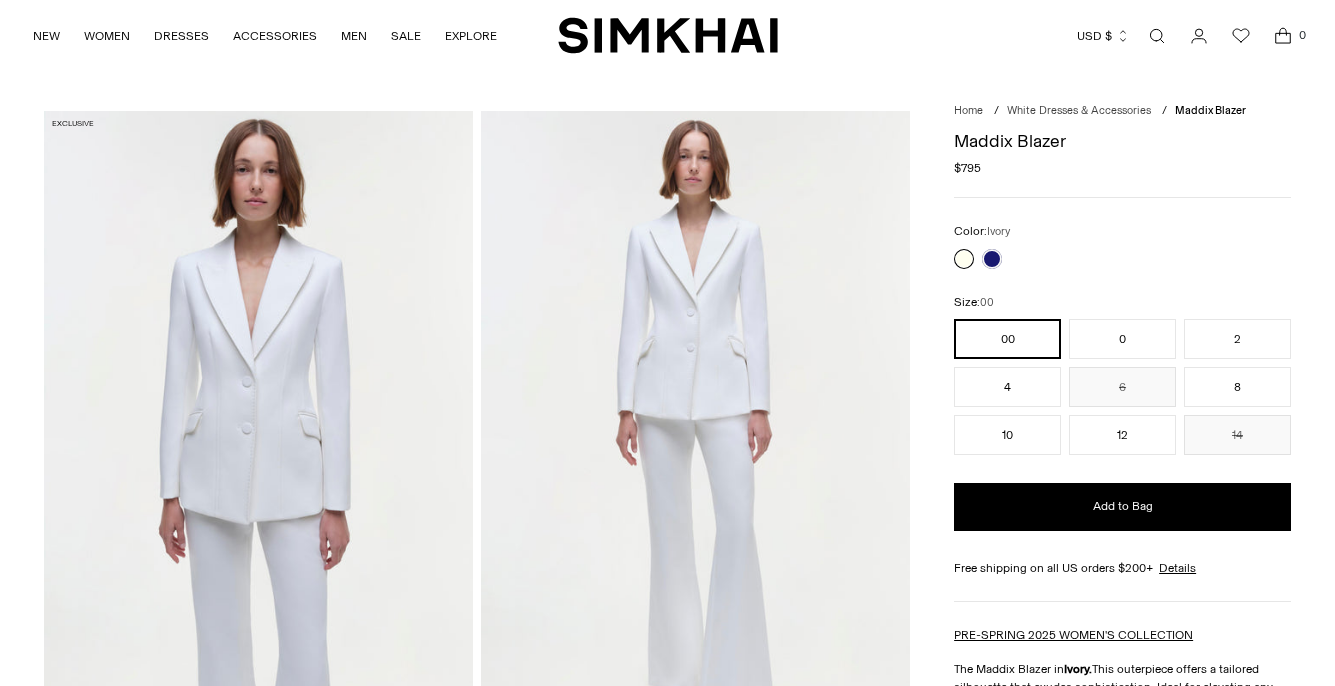 scroll, scrollTop: 0, scrollLeft: 0, axis: both 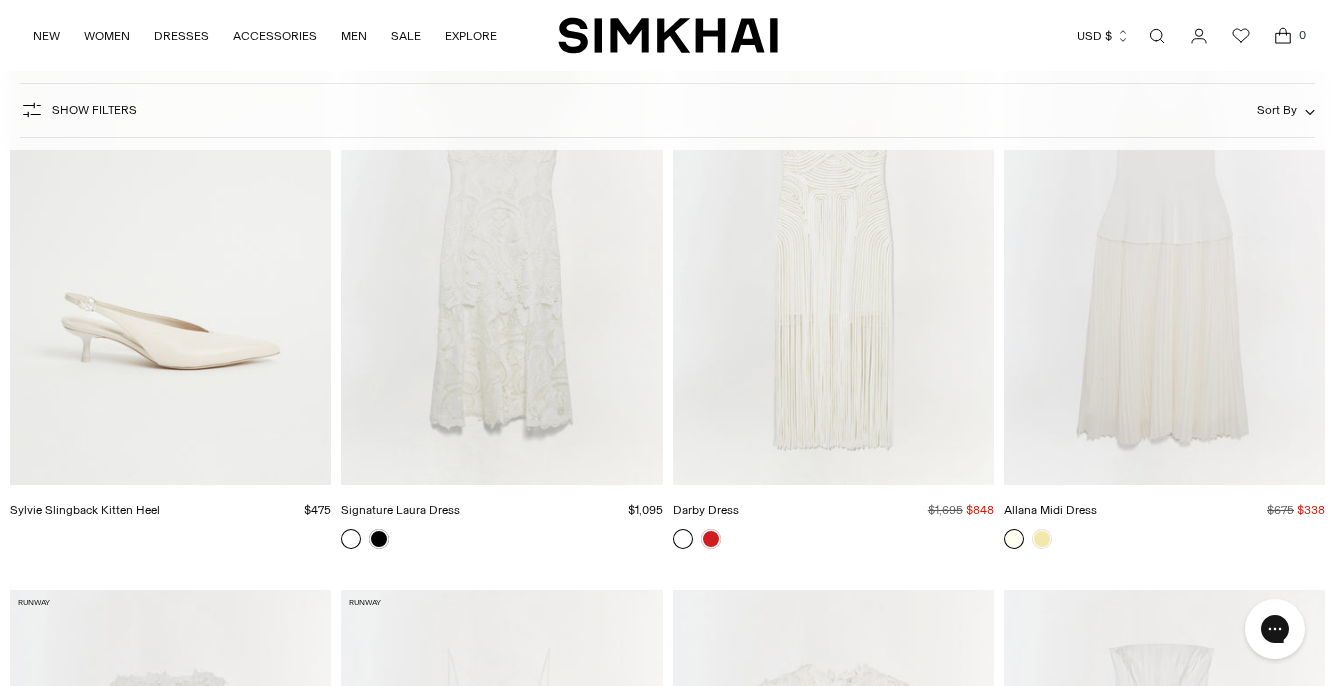 click at bounding box center [0, 0] 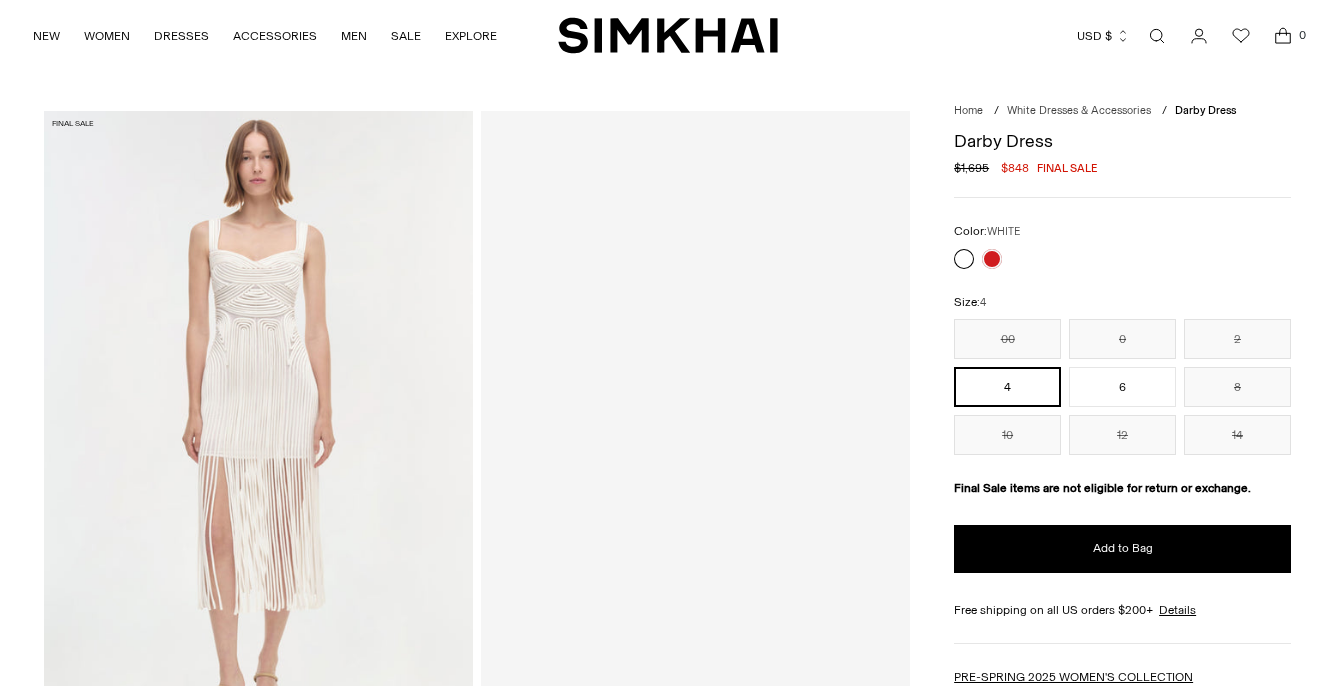scroll, scrollTop: 0, scrollLeft: 0, axis: both 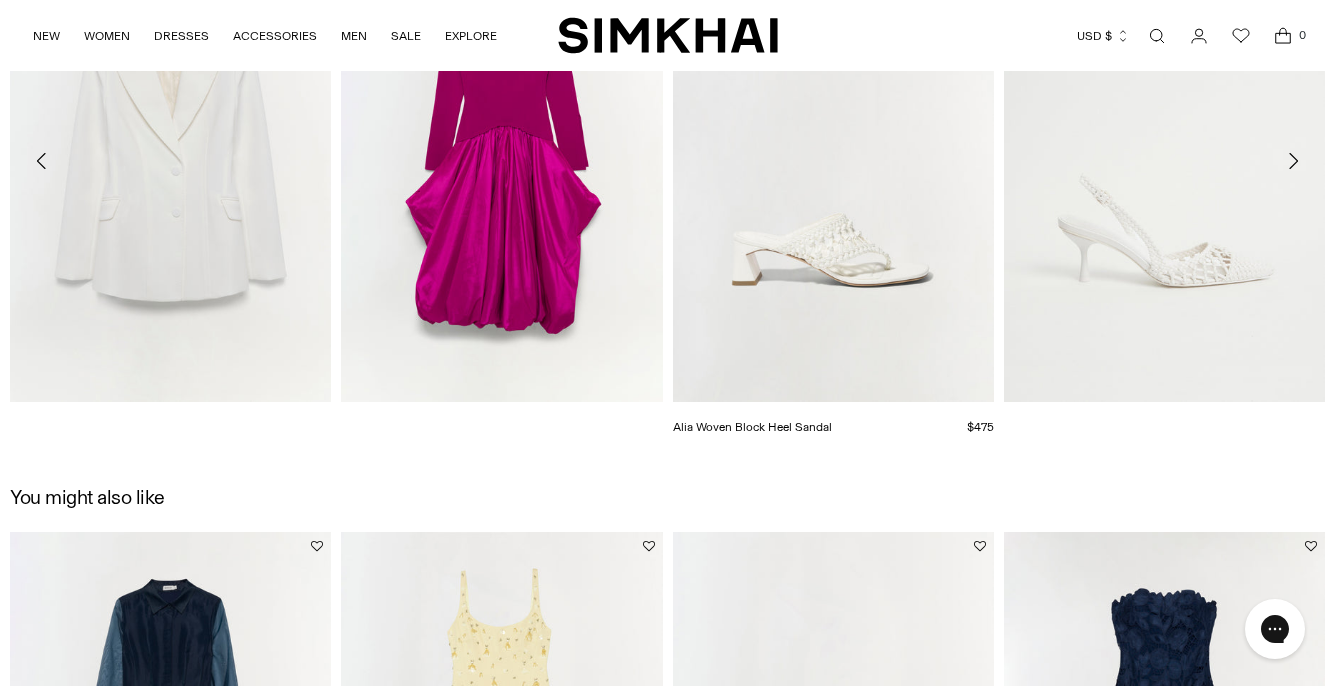 click at bounding box center [0, 0] 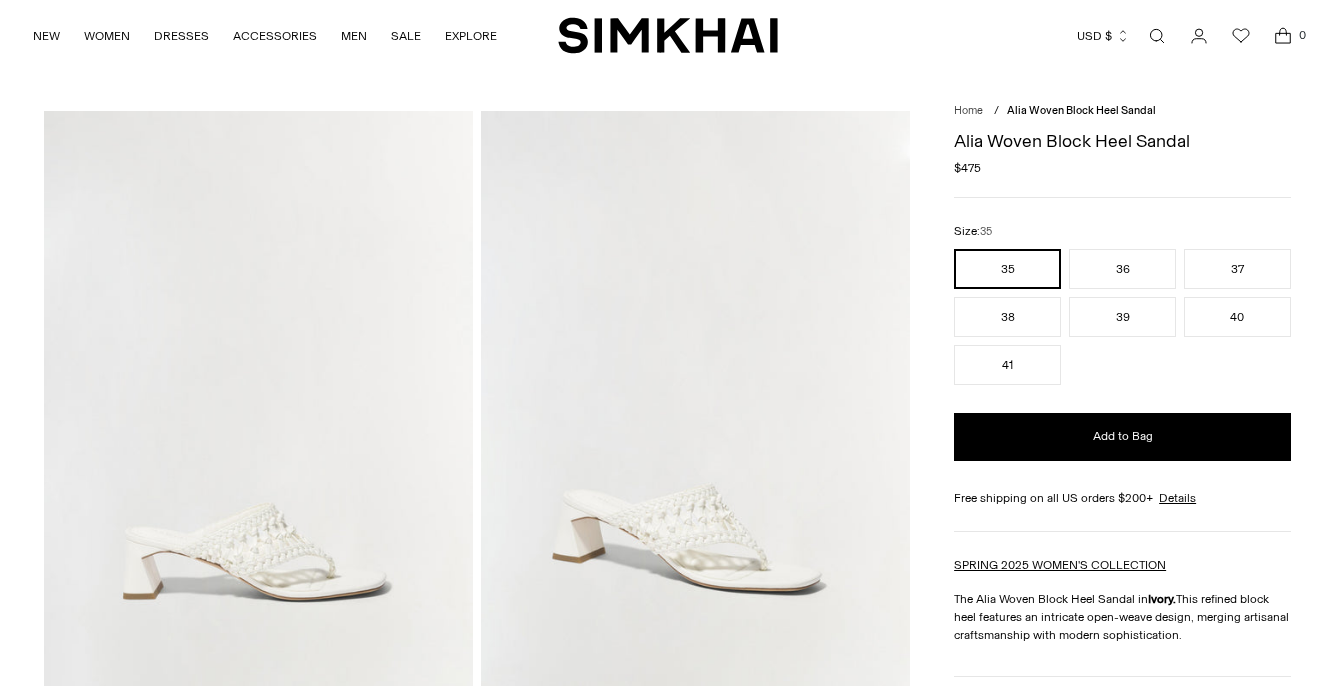 scroll, scrollTop: 0, scrollLeft: 0, axis: both 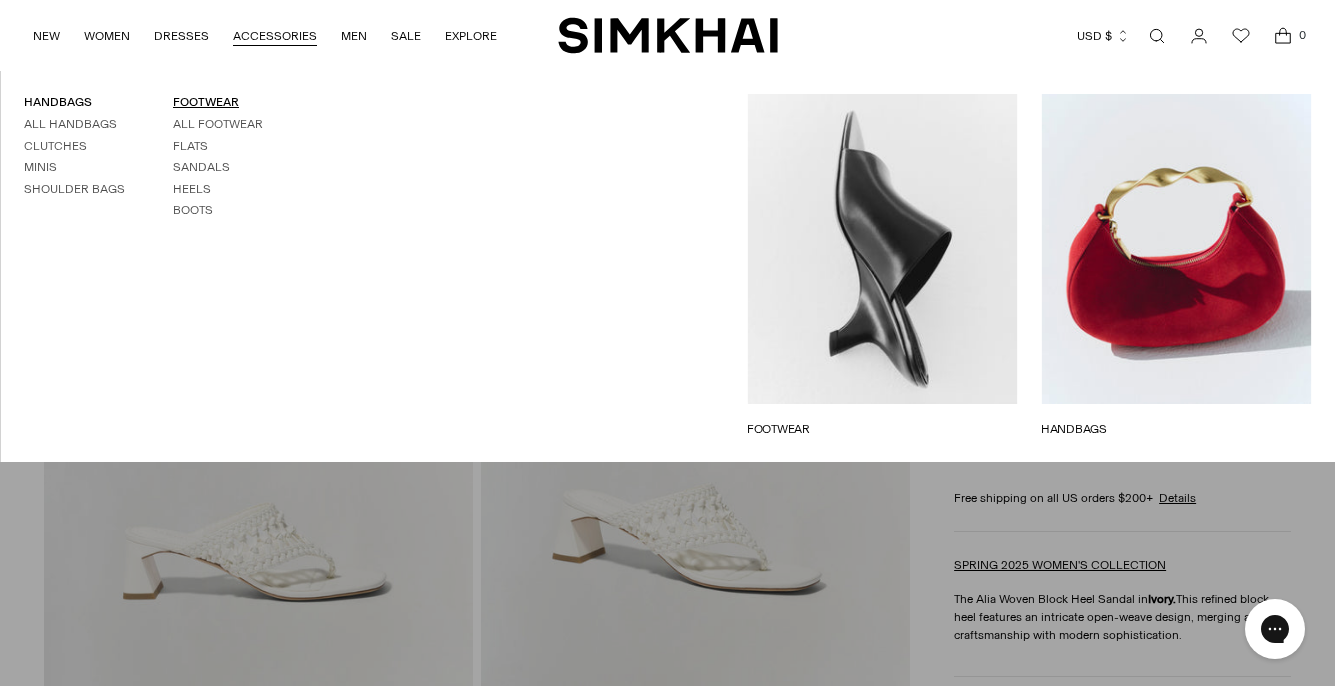 click on "FOOTWEAR" at bounding box center [206, 102] 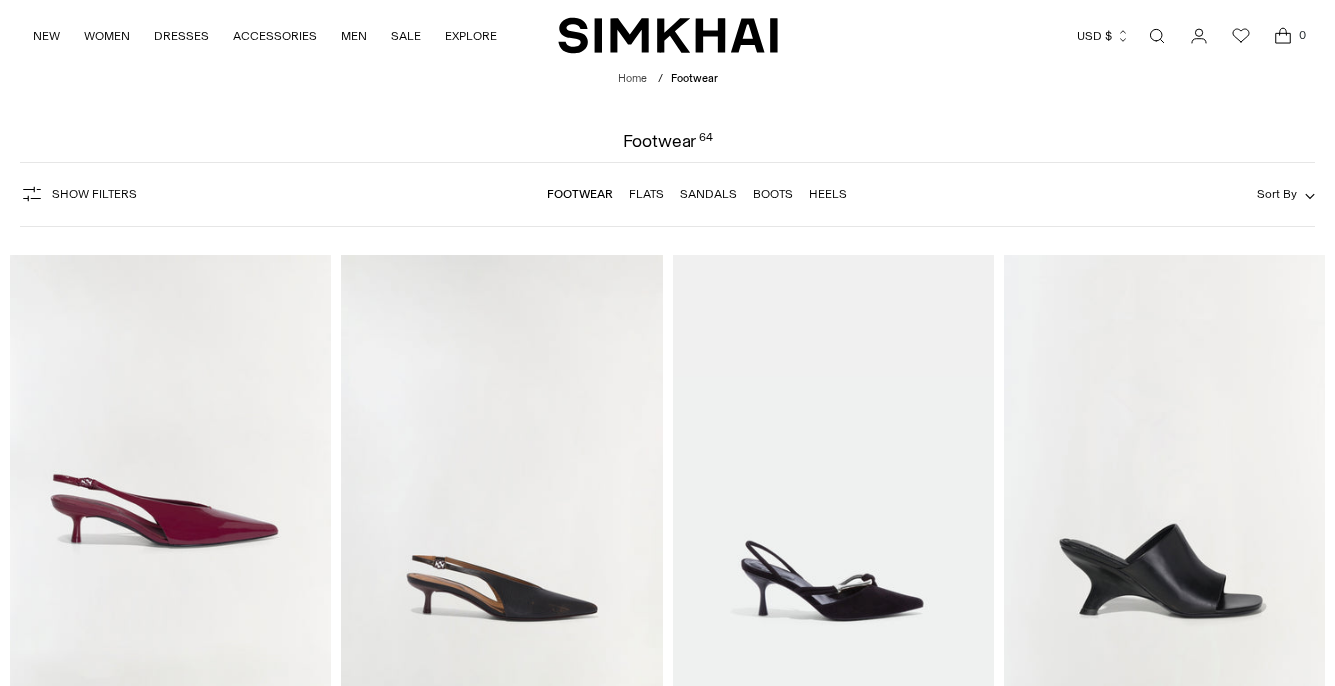 scroll, scrollTop: 0, scrollLeft: 0, axis: both 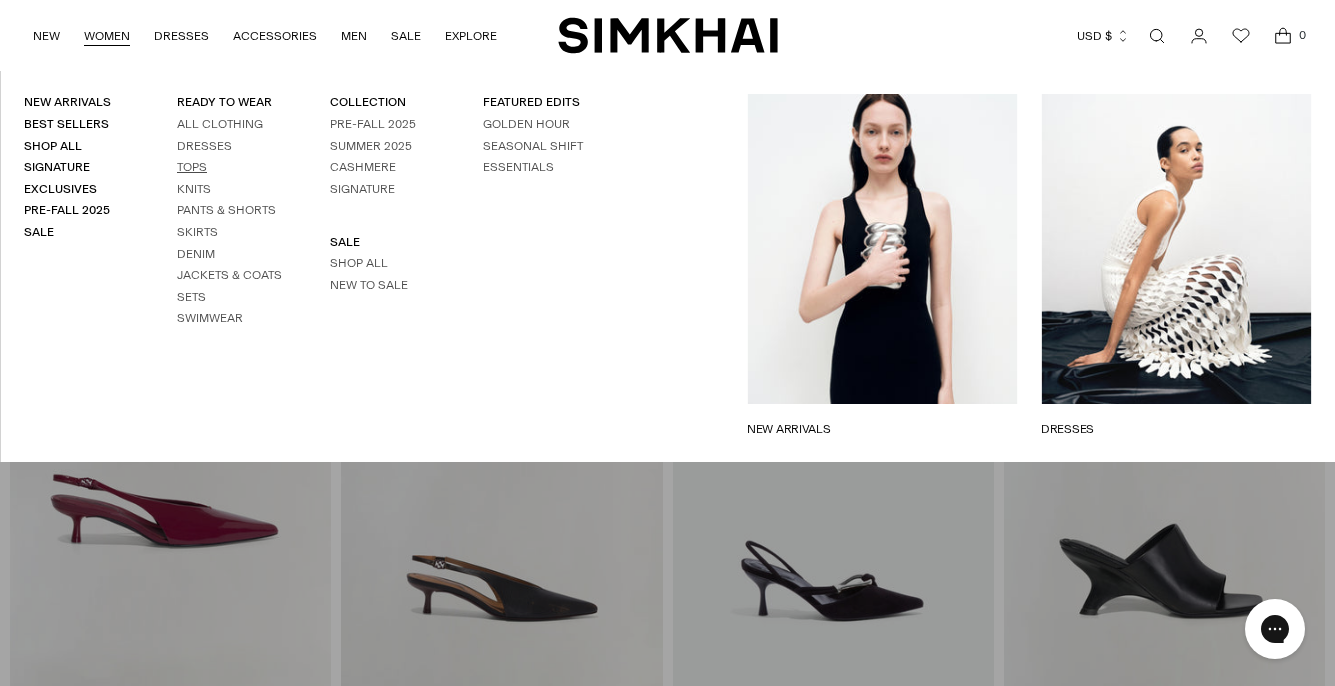 click on "Tops" at bounding box center (192, 167) 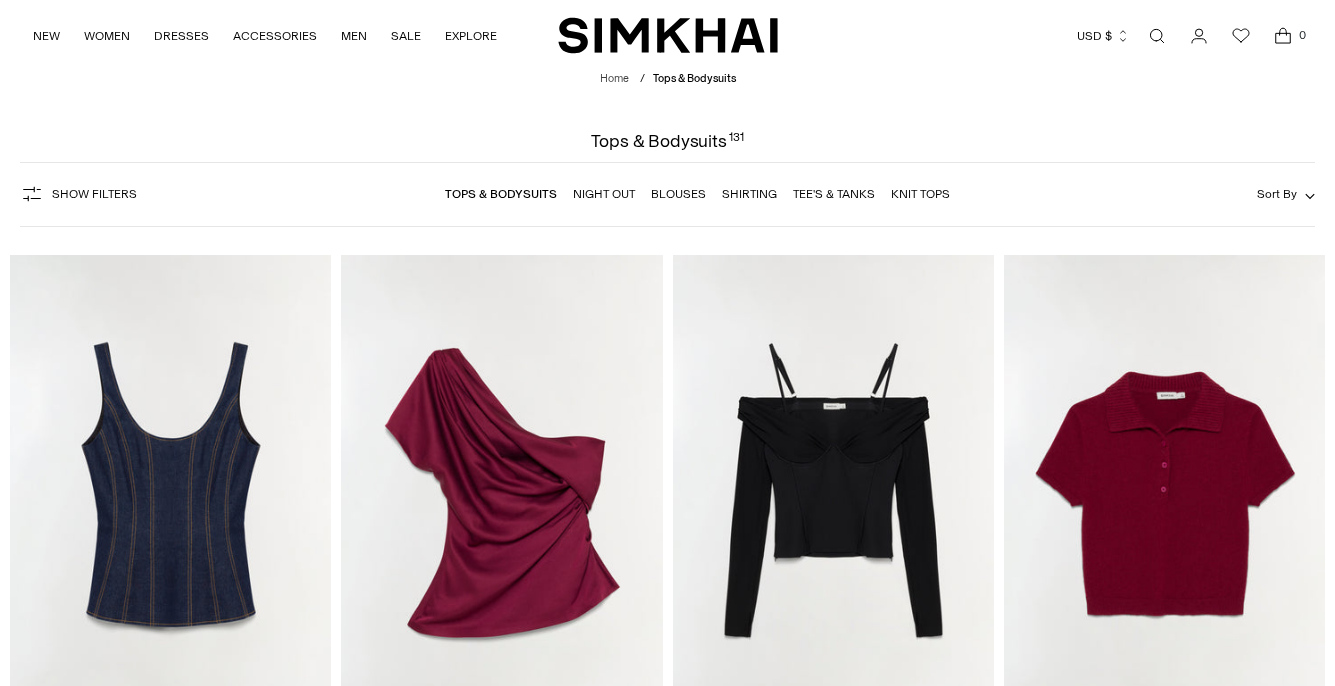 scroll, scrollTop: 0, scrollLeft: 0, axis: both 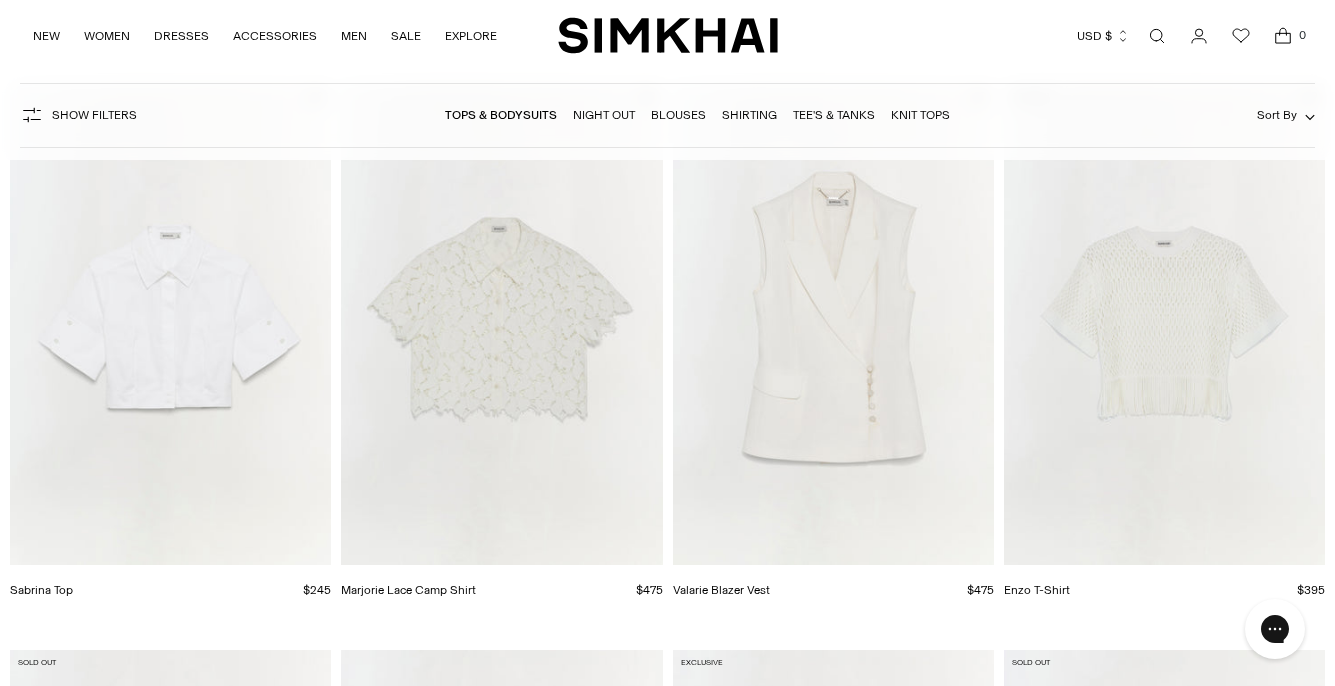 click at bounding box center (0, 0) 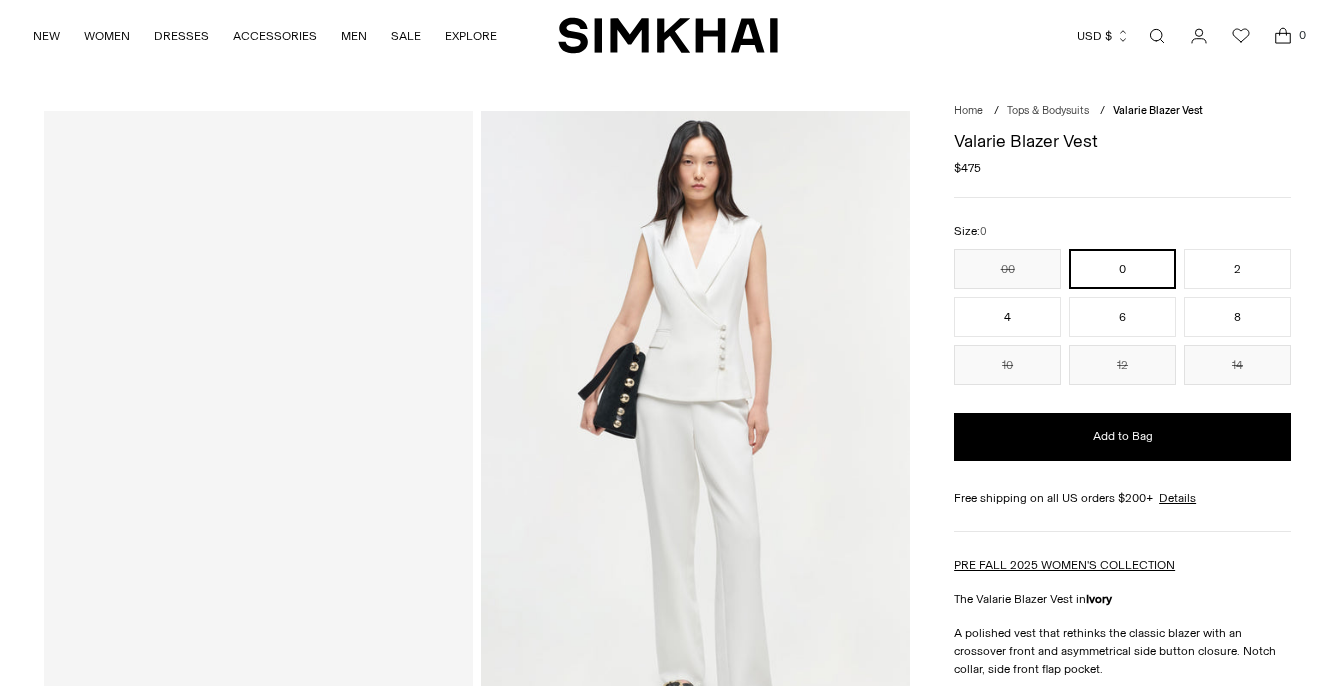 scroll, scrollTop: 0, scrollLeft: 0, axis: both 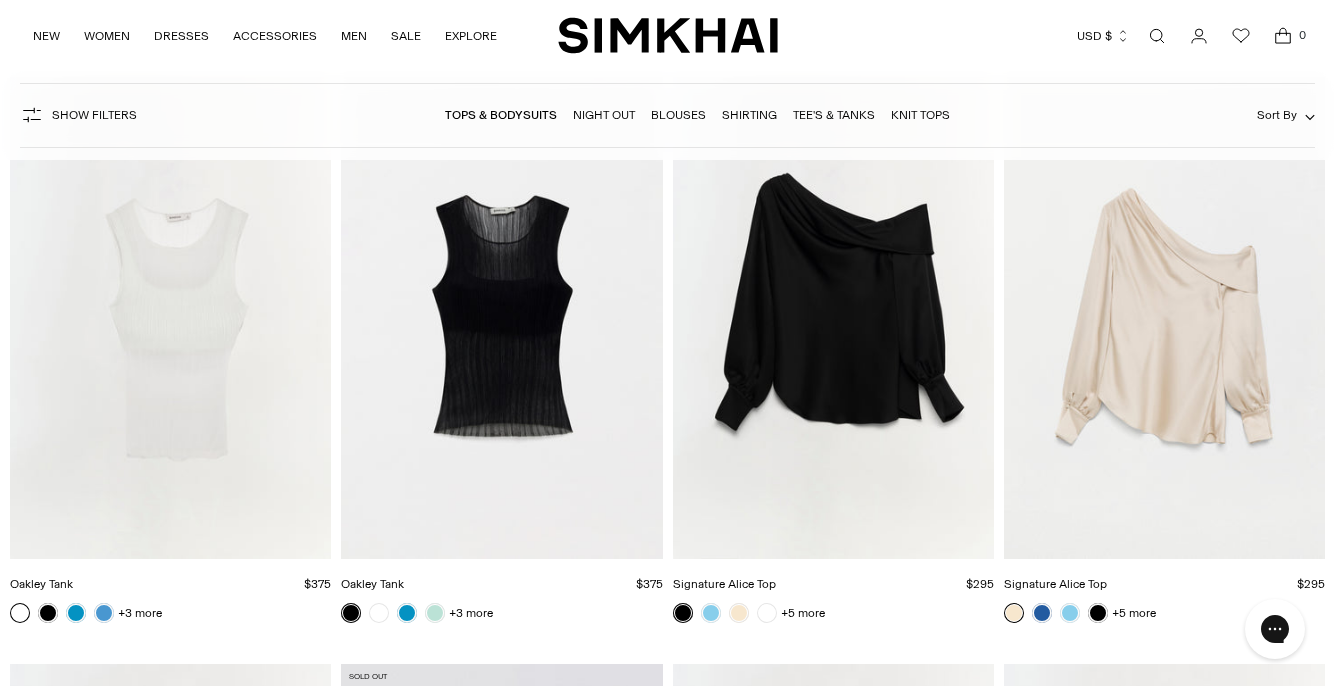 click at bounding box center (0, 0) 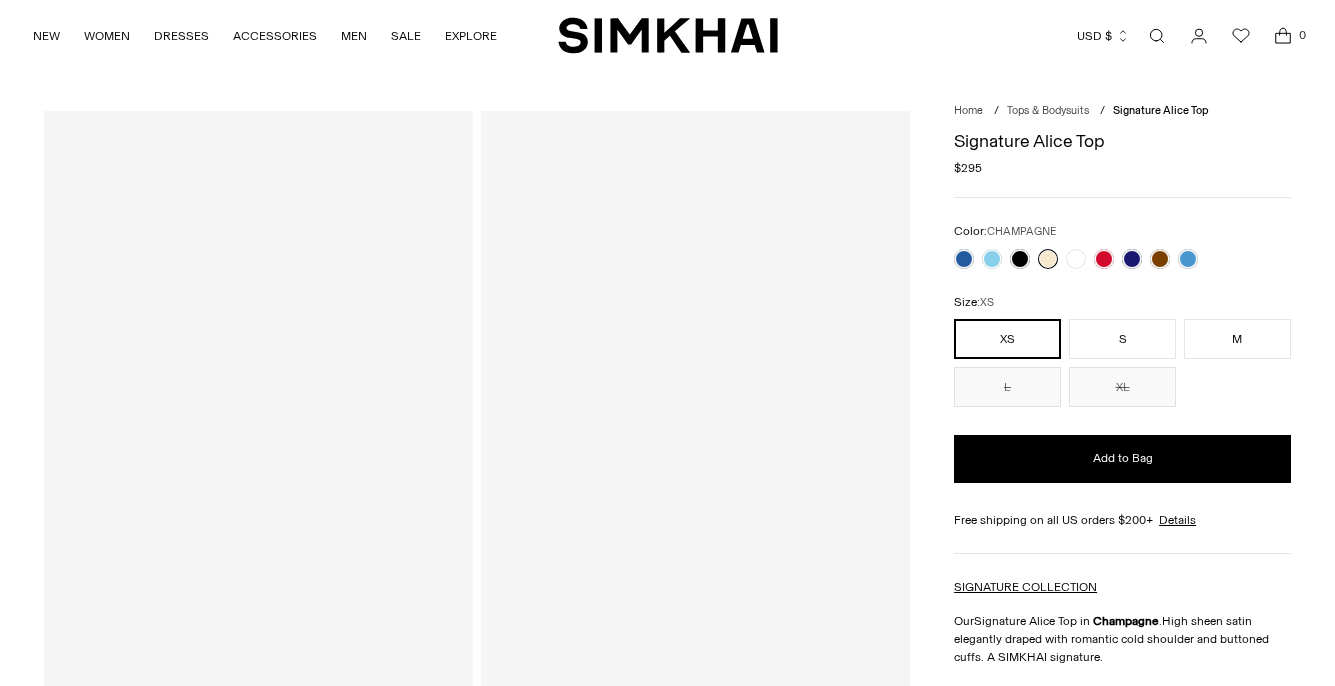 scroll, scrollTop: 0, scrollLeft: 0, axis: both 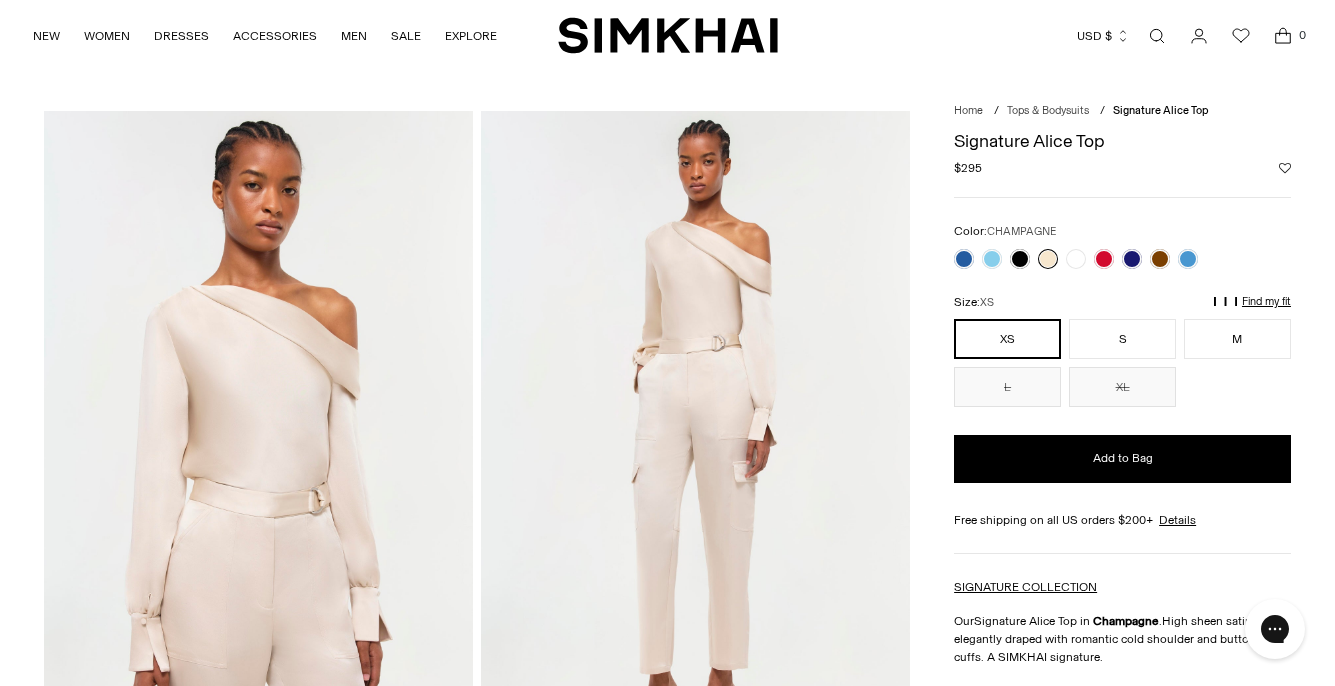 click at bounding box center (1285, 168) 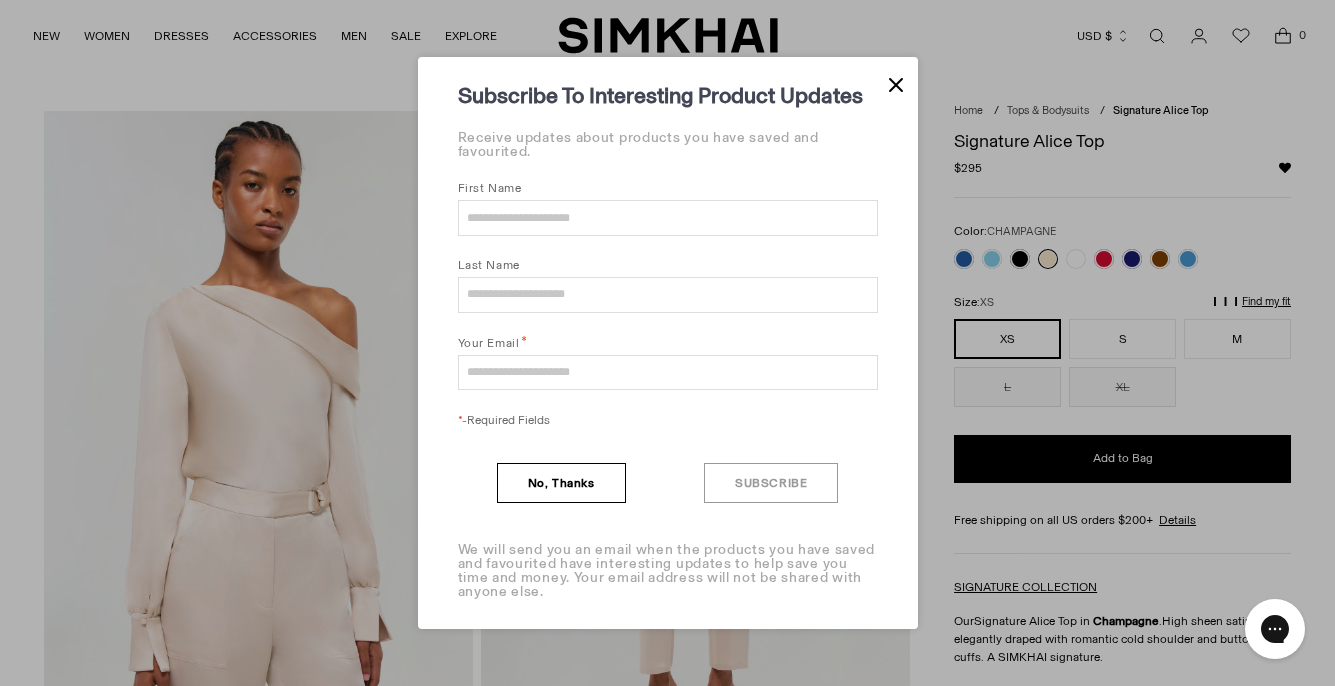 click at bounding box center [896, 83] 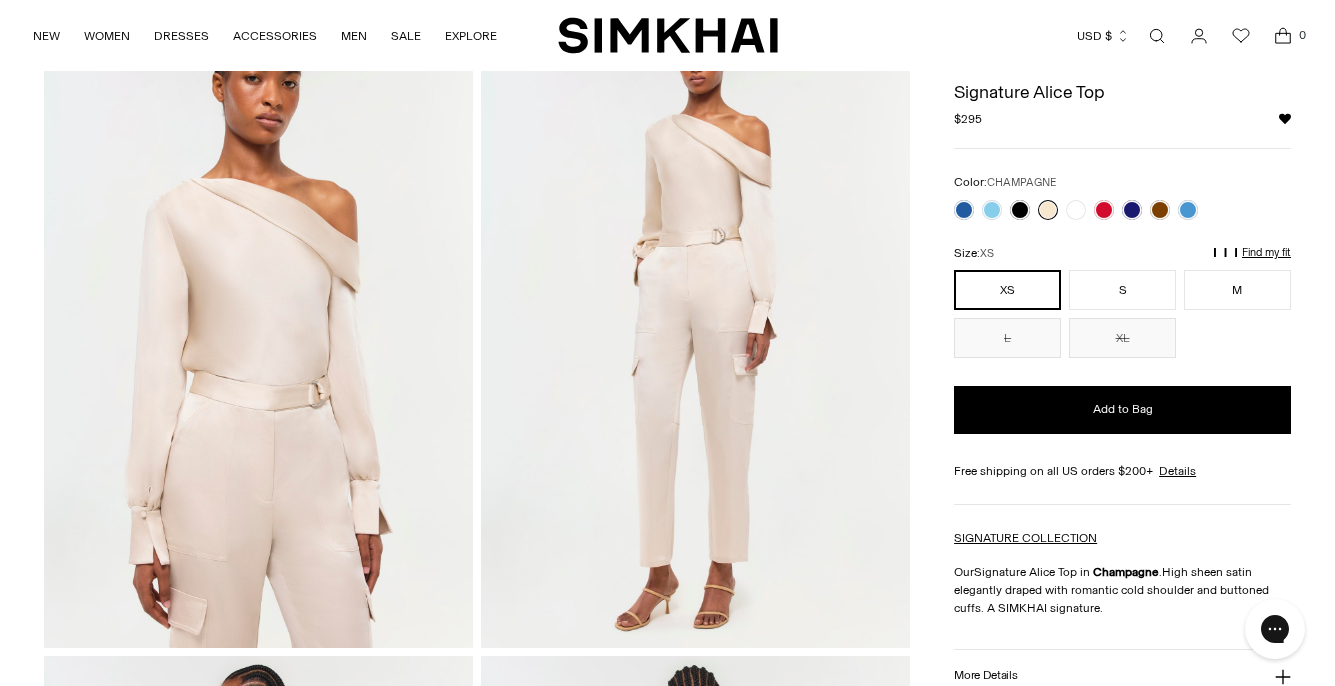 scroll, scrollTop: 262, scrollLeft: 0, axis: vertical 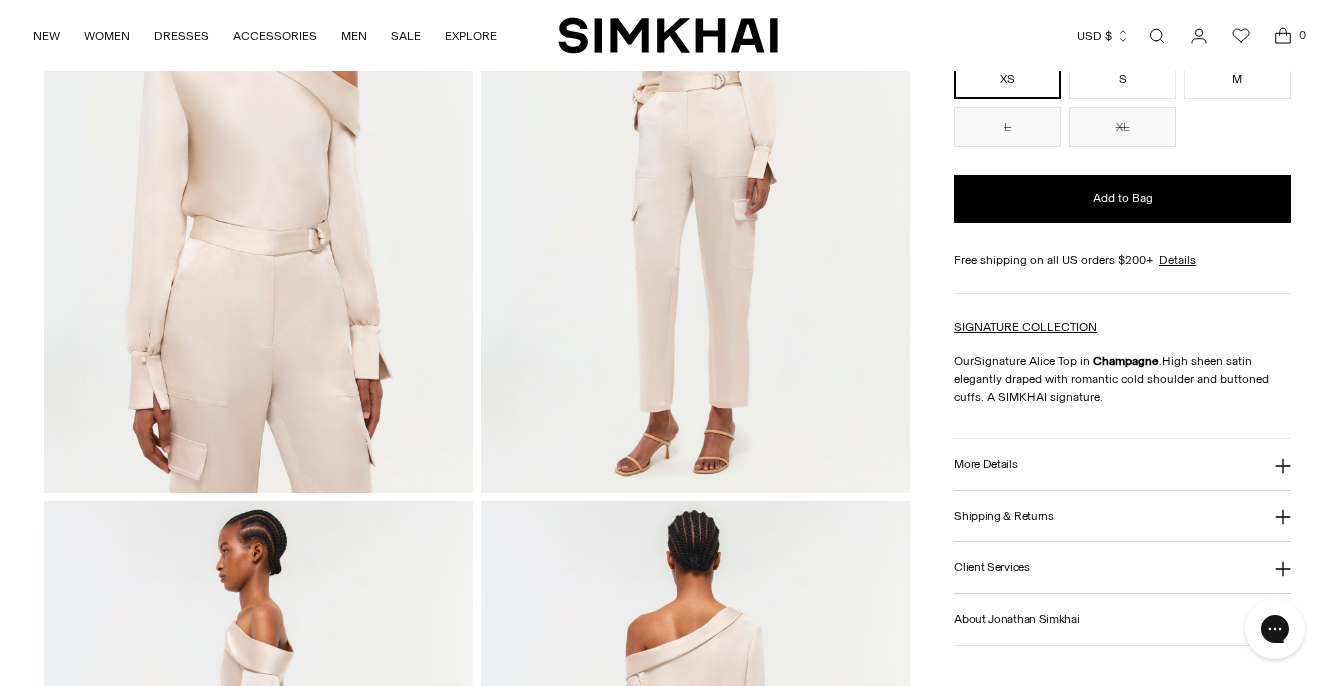 click at bounding box center (258, 171) 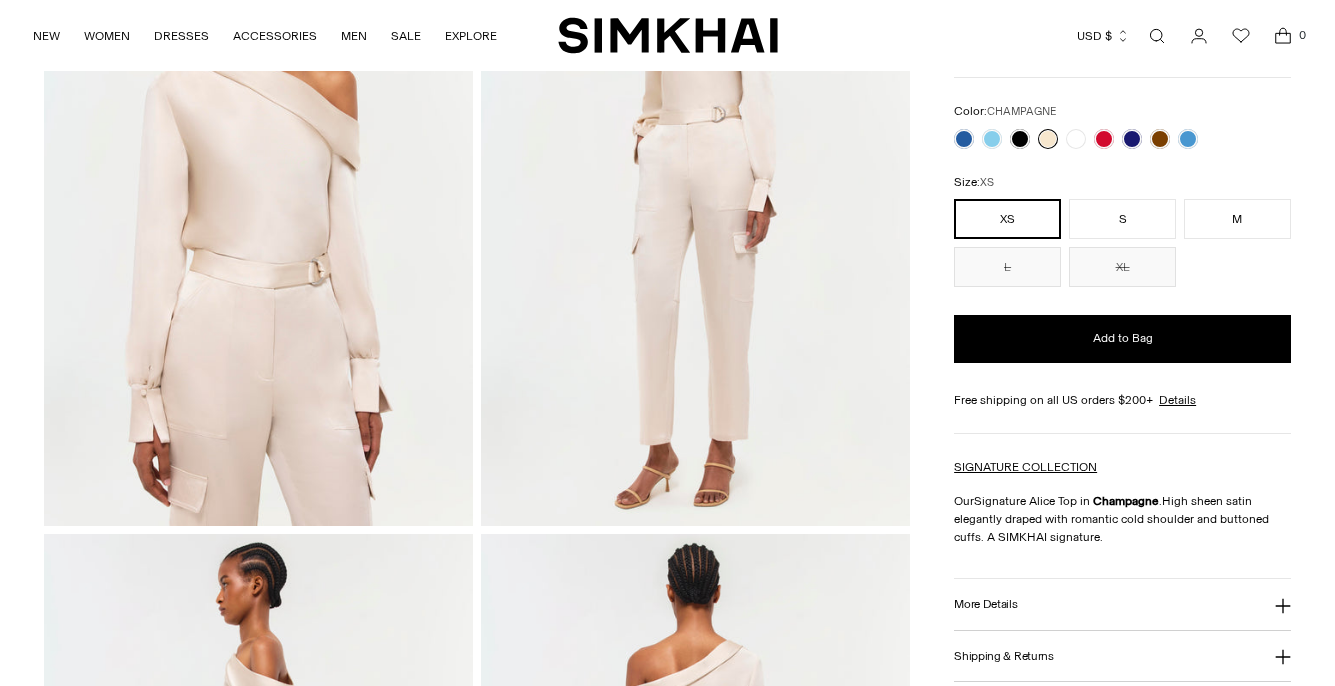 scroll, scrollTop: 229, scrollLeft: 0, axis: vertical 